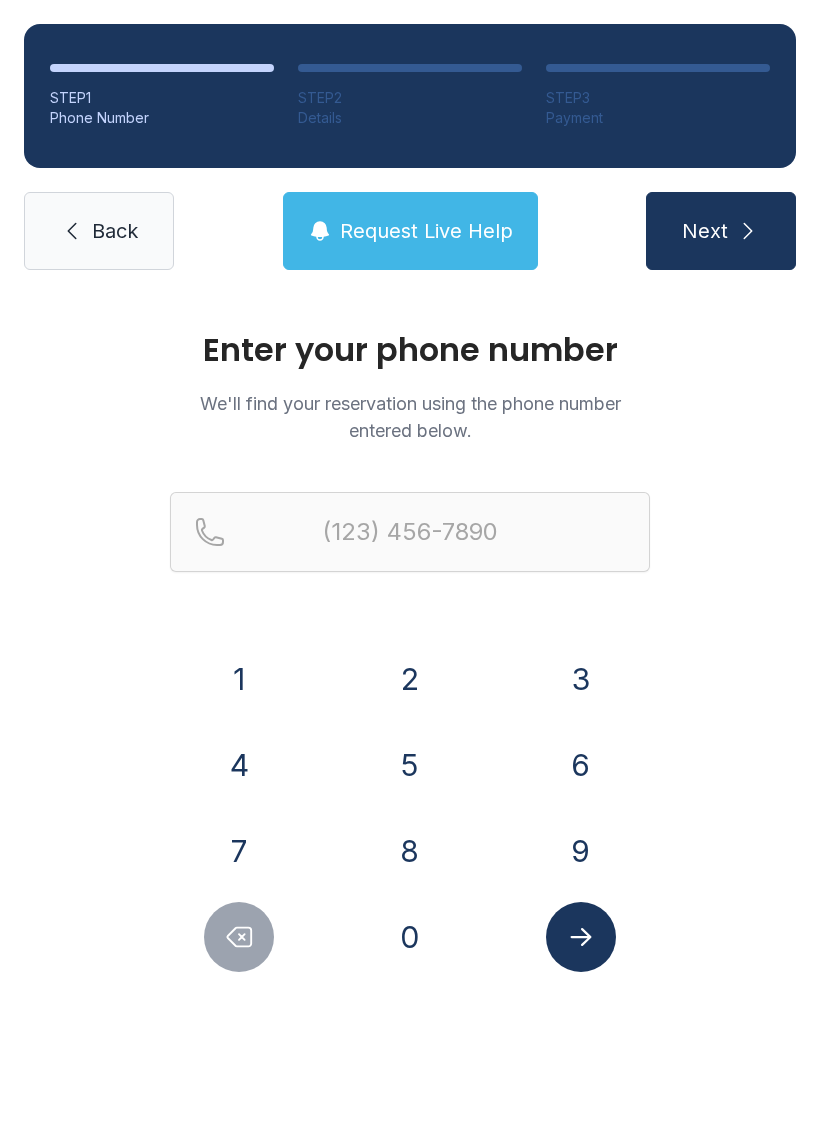 scroll, scrollTop: 0, scrollLeft: 0, axis: both 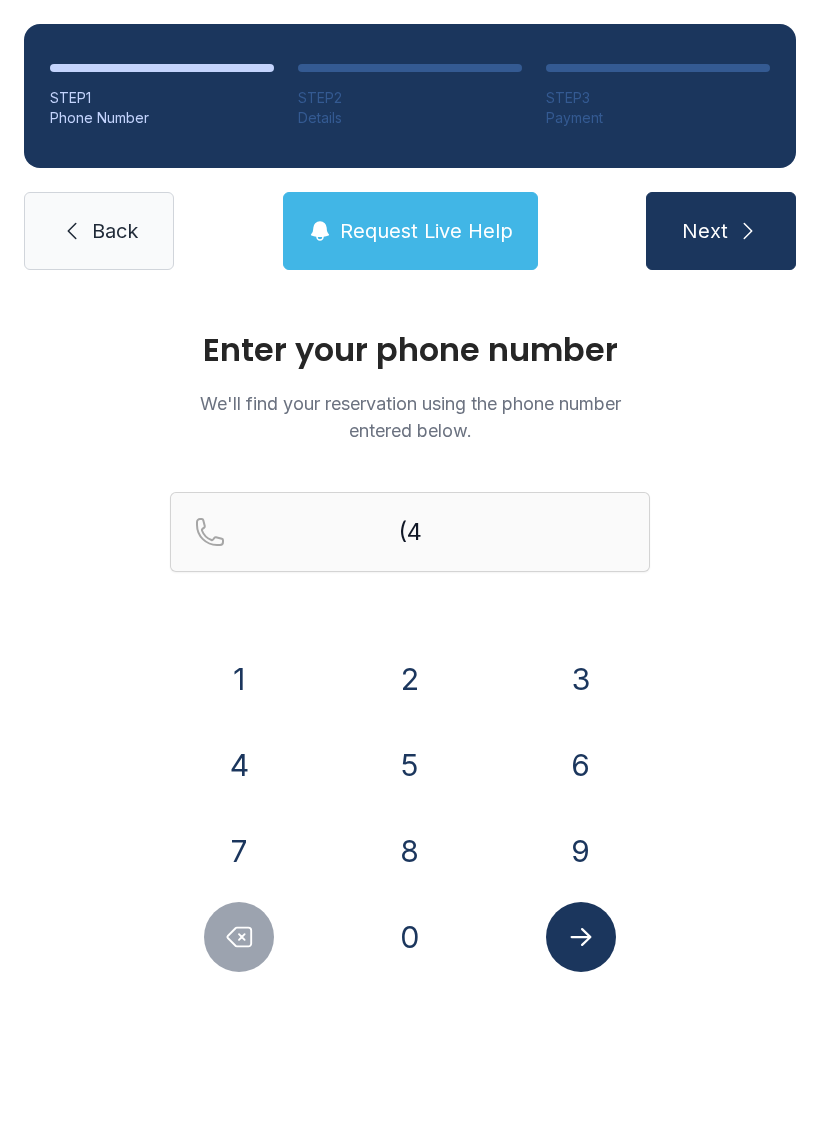 click on "7" at bounding box center [239, 679] 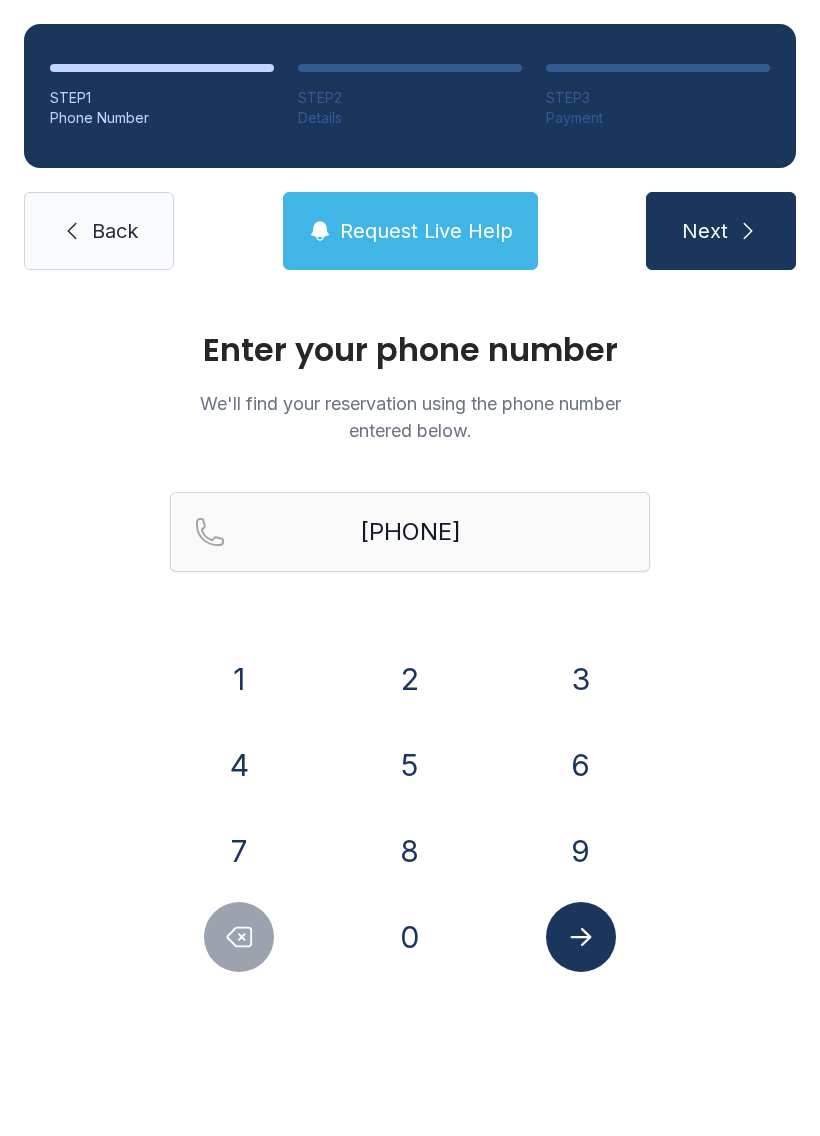 click on "0" at bounding box center (239, 679) 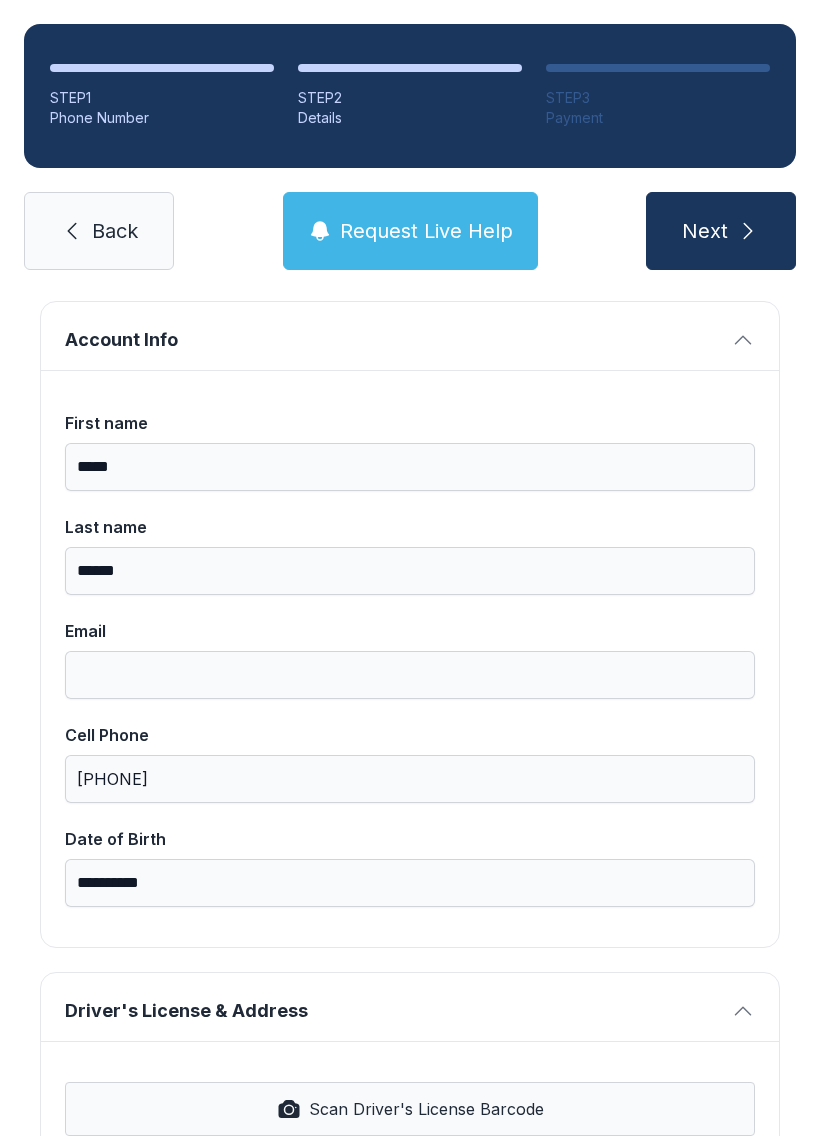 scroll, scrollTop: 113, scrollLeft: 0, axis: vertical 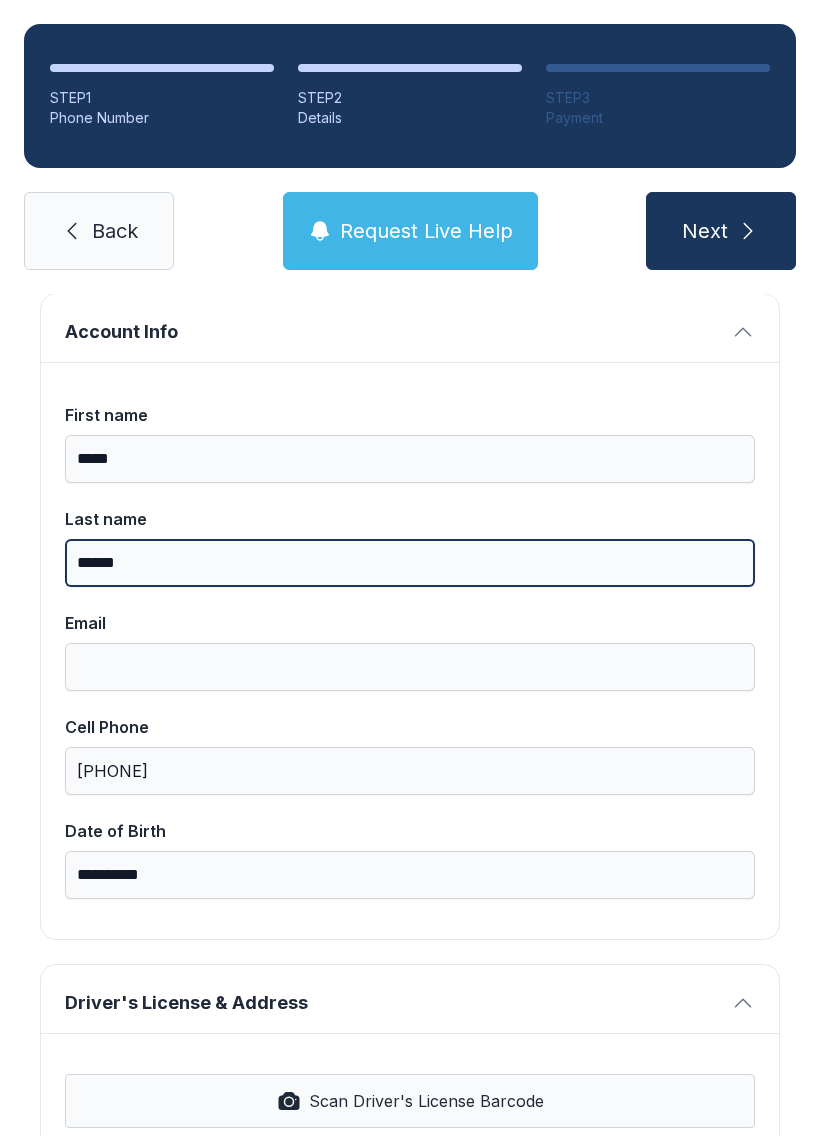 click on "******" at bounding box center (410, 563) 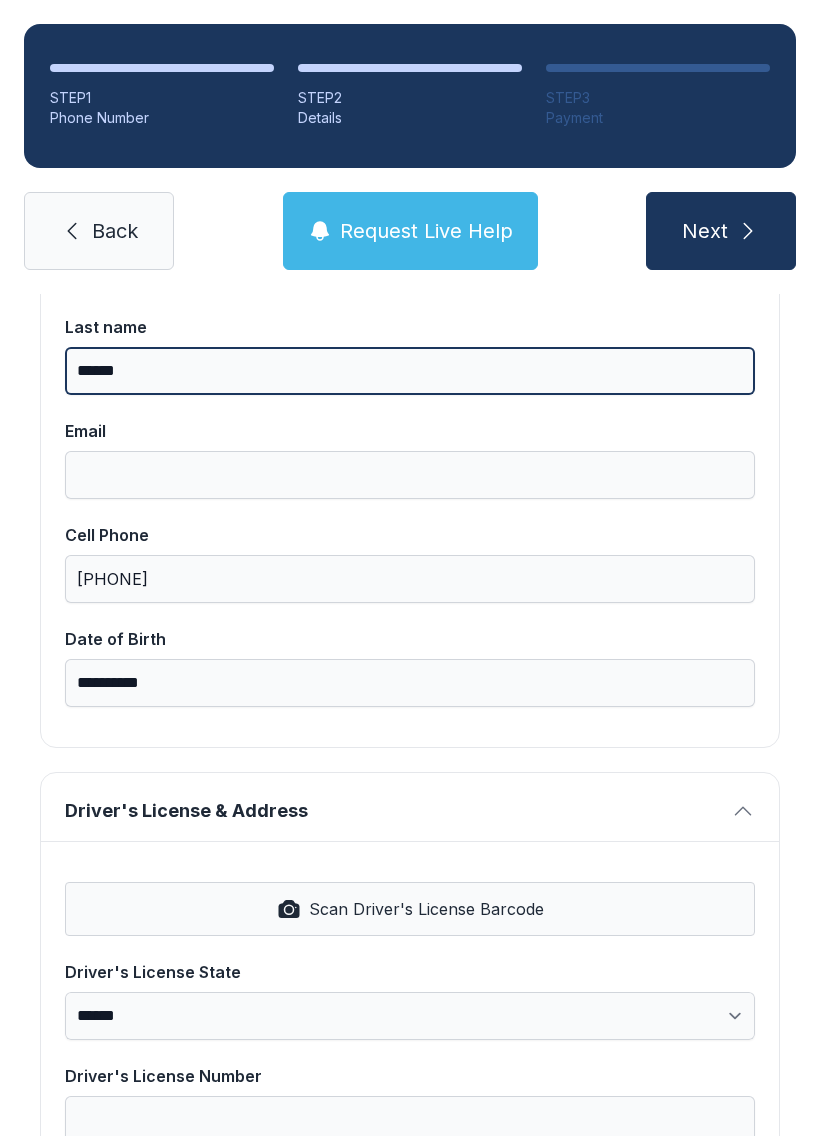scroll, scrollTop: 307, scrollLeft: 0, axis: vertical 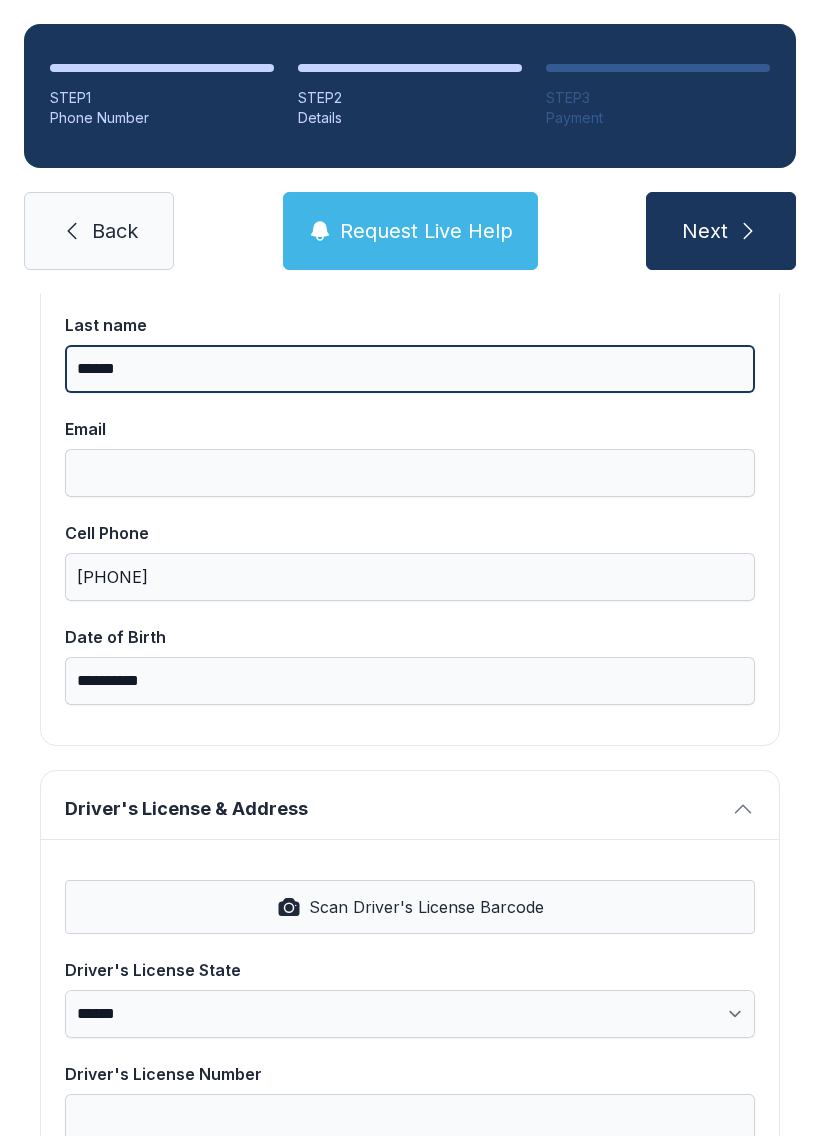 type on "******" 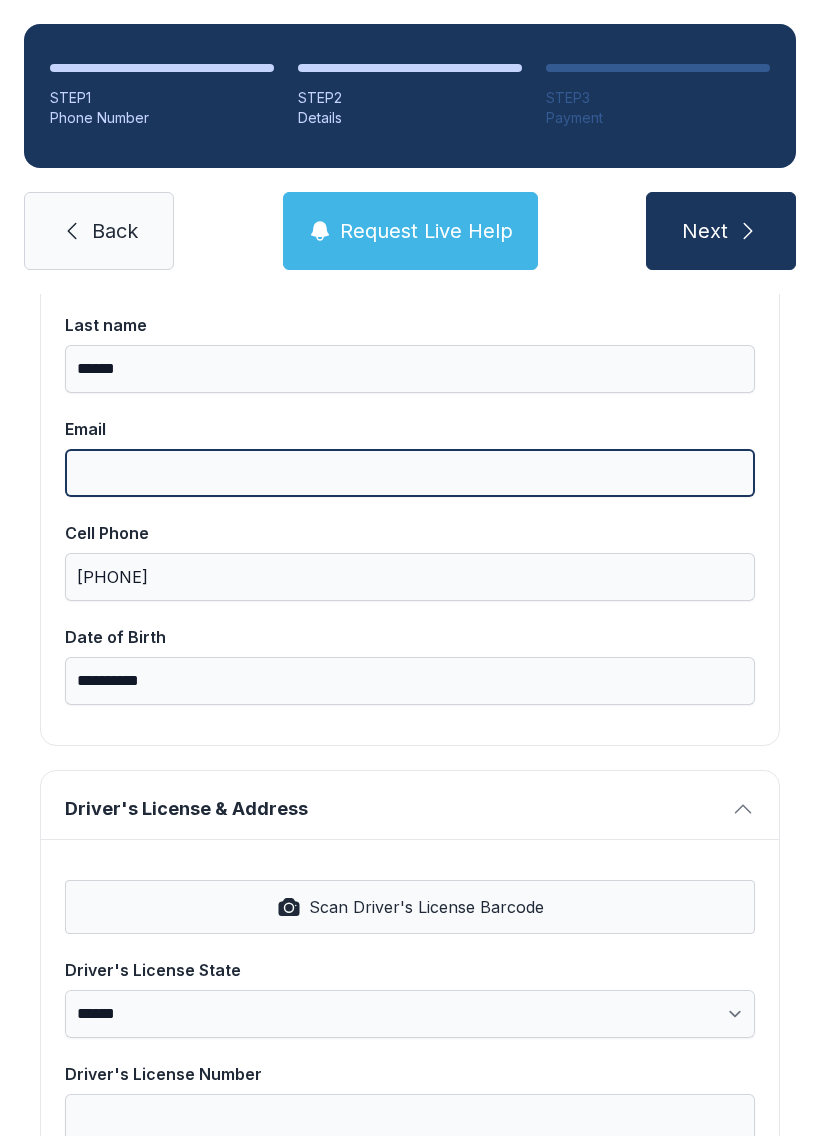 click on "Email" at bounding box center (410, 473) 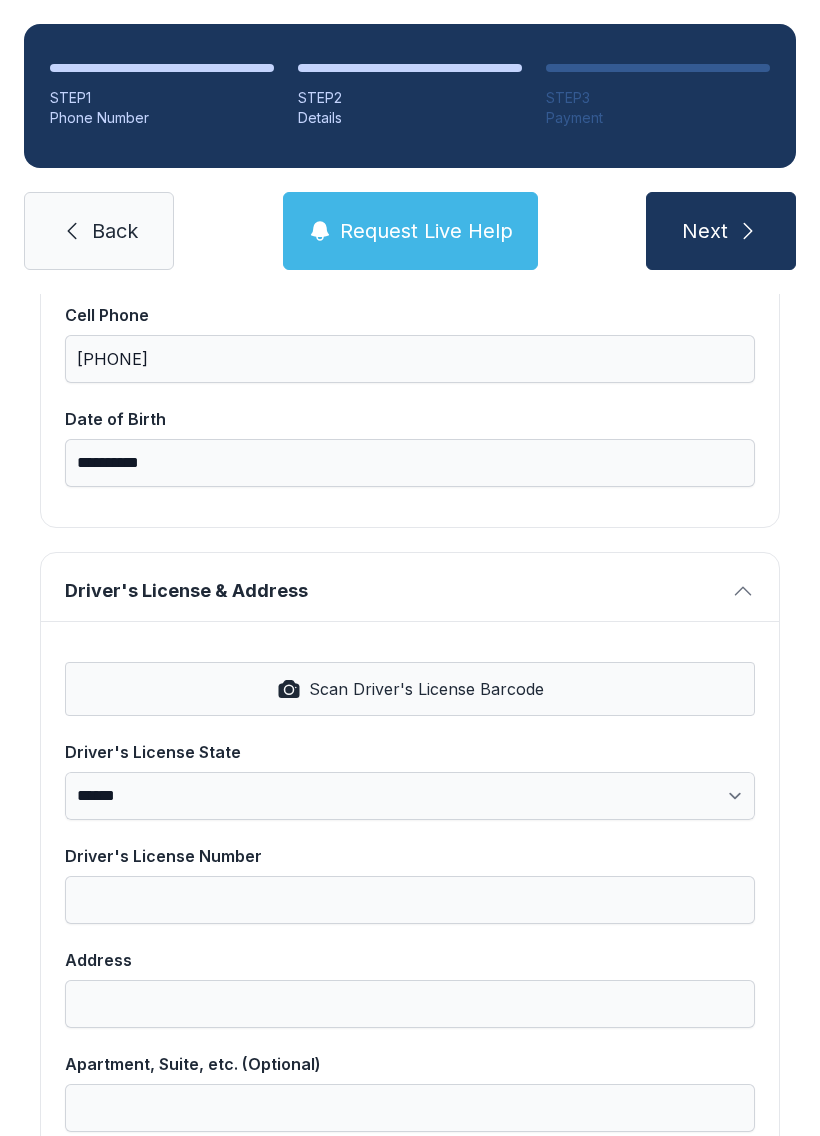 scroll, scrollTop: 535, scrollLeft: 0, axis: vertical 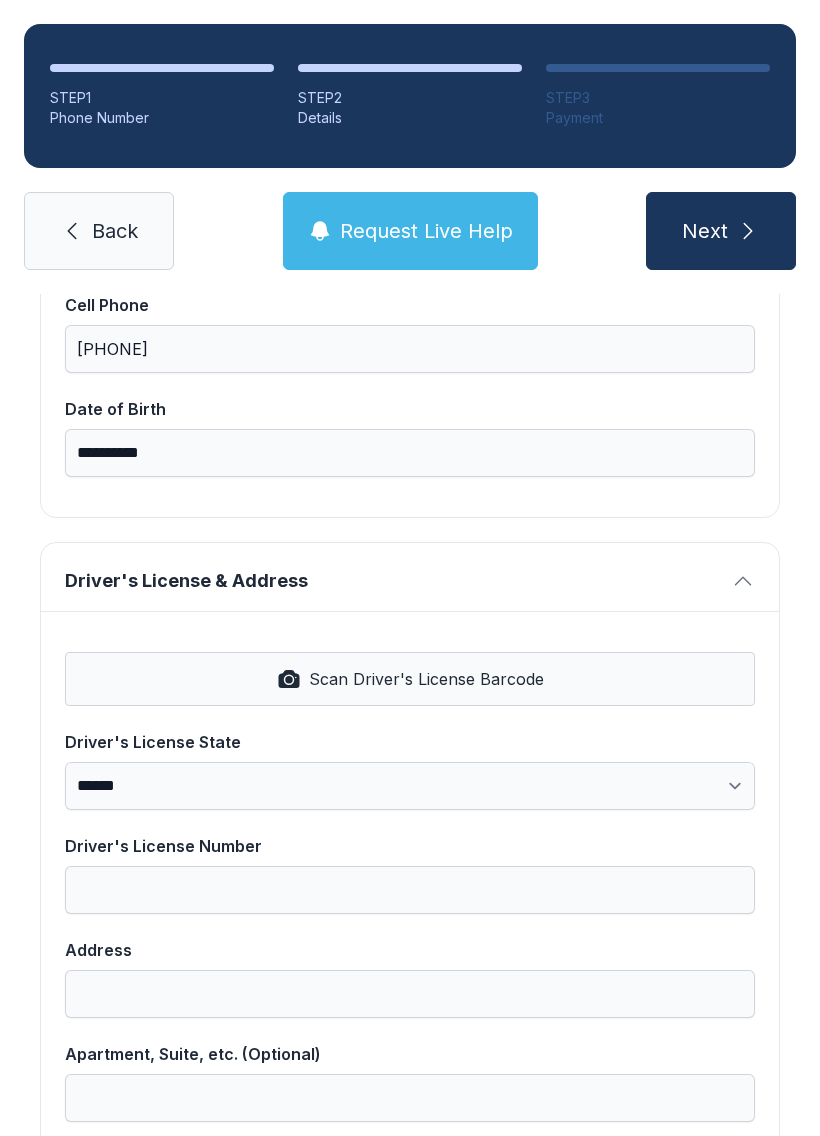 type on "**********" 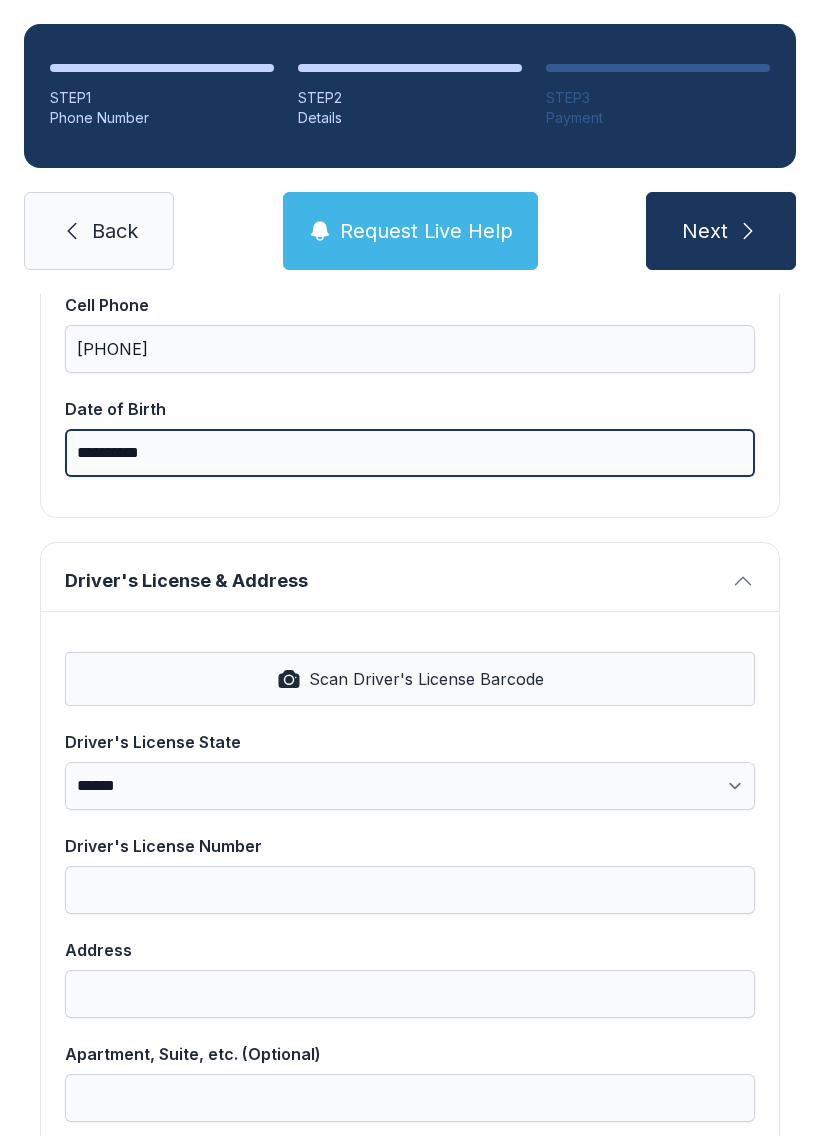 click on "**********" at bounding box center [410, 453] 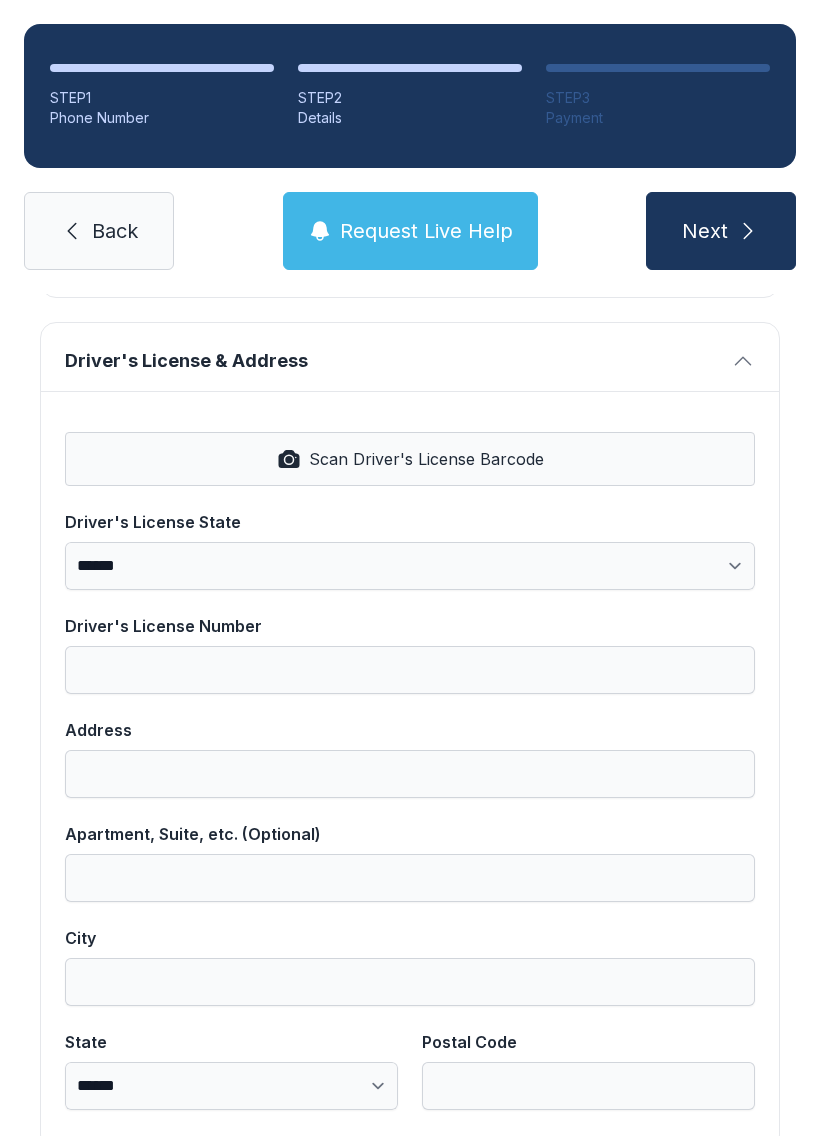 scroll, scrollTop: 763, scrollLeft: 0, axis: vertical 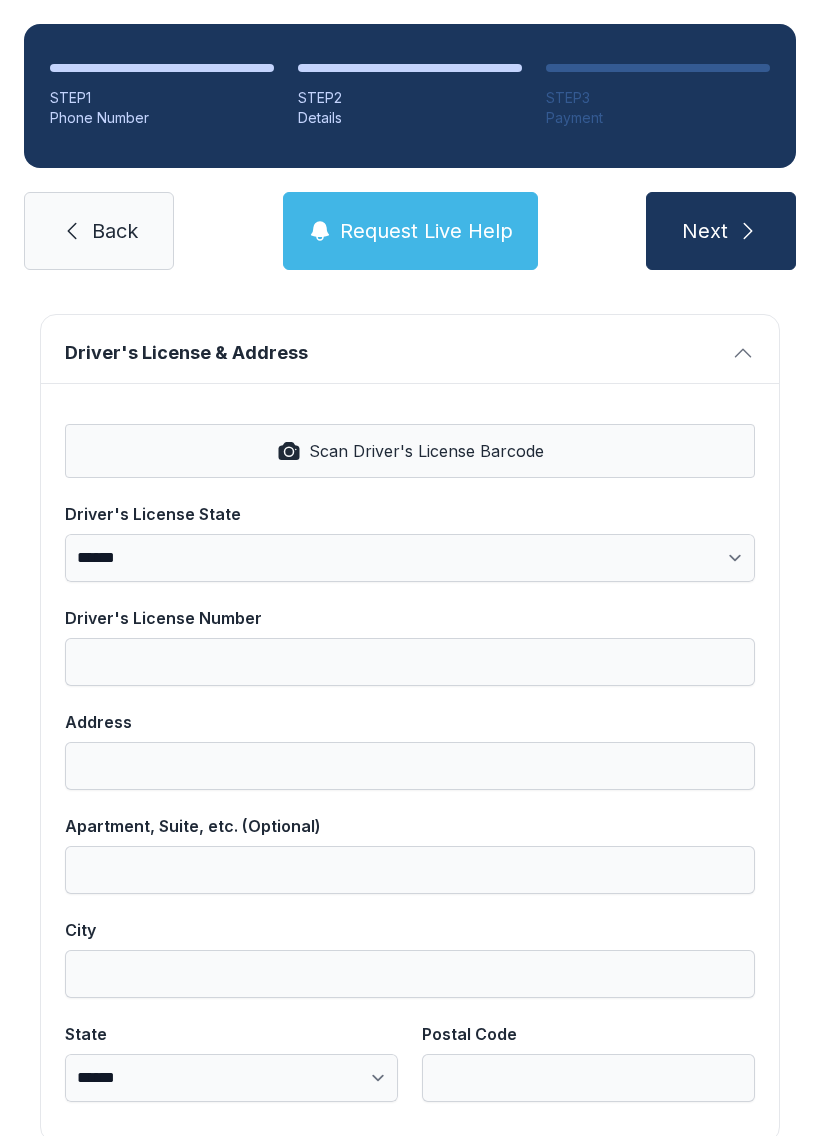 type on "**********" 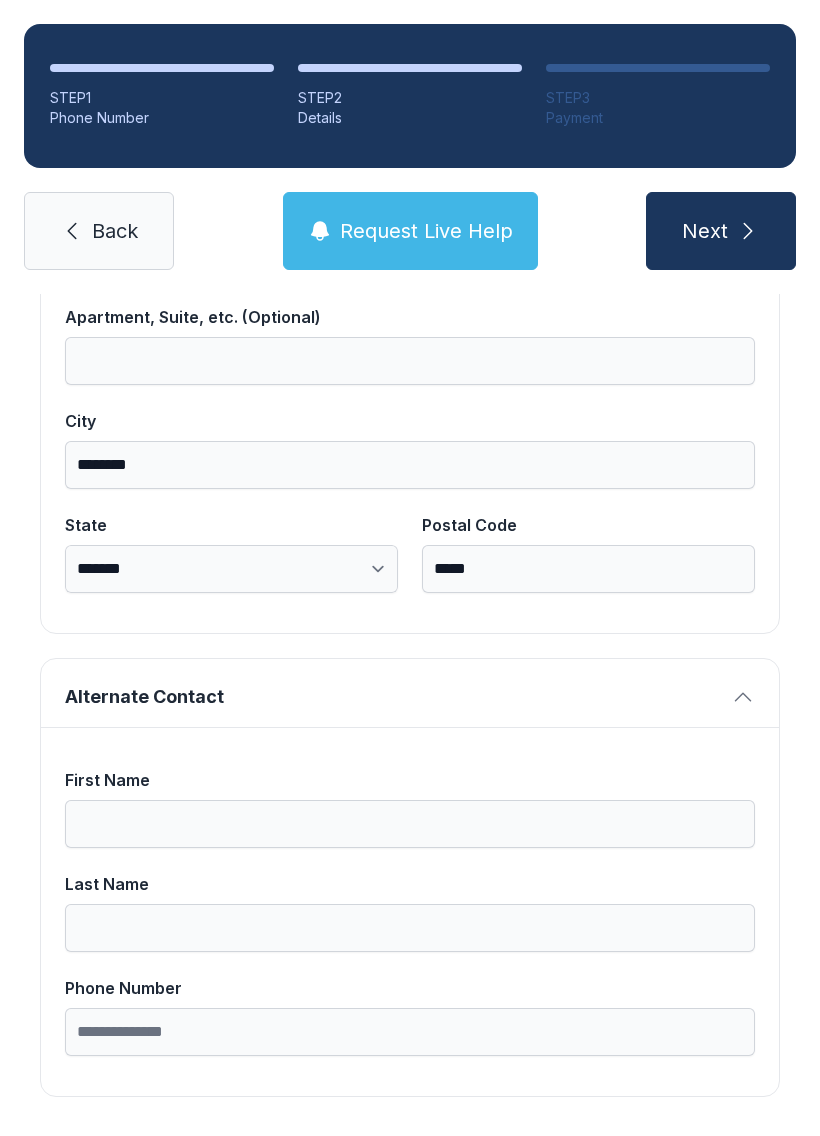 scroll, scrollTop: 1269, scrollLeft: 0, axis: vertical 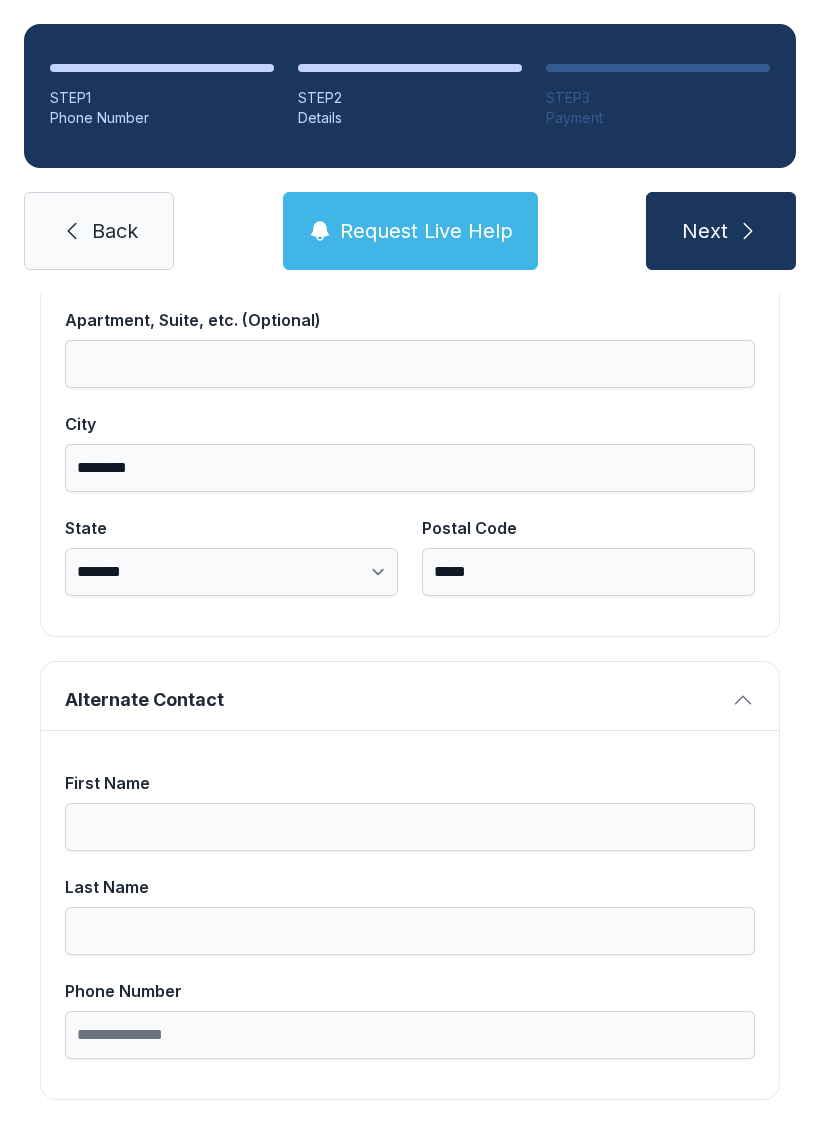 click on "Next" at bounding box center [705, 231] 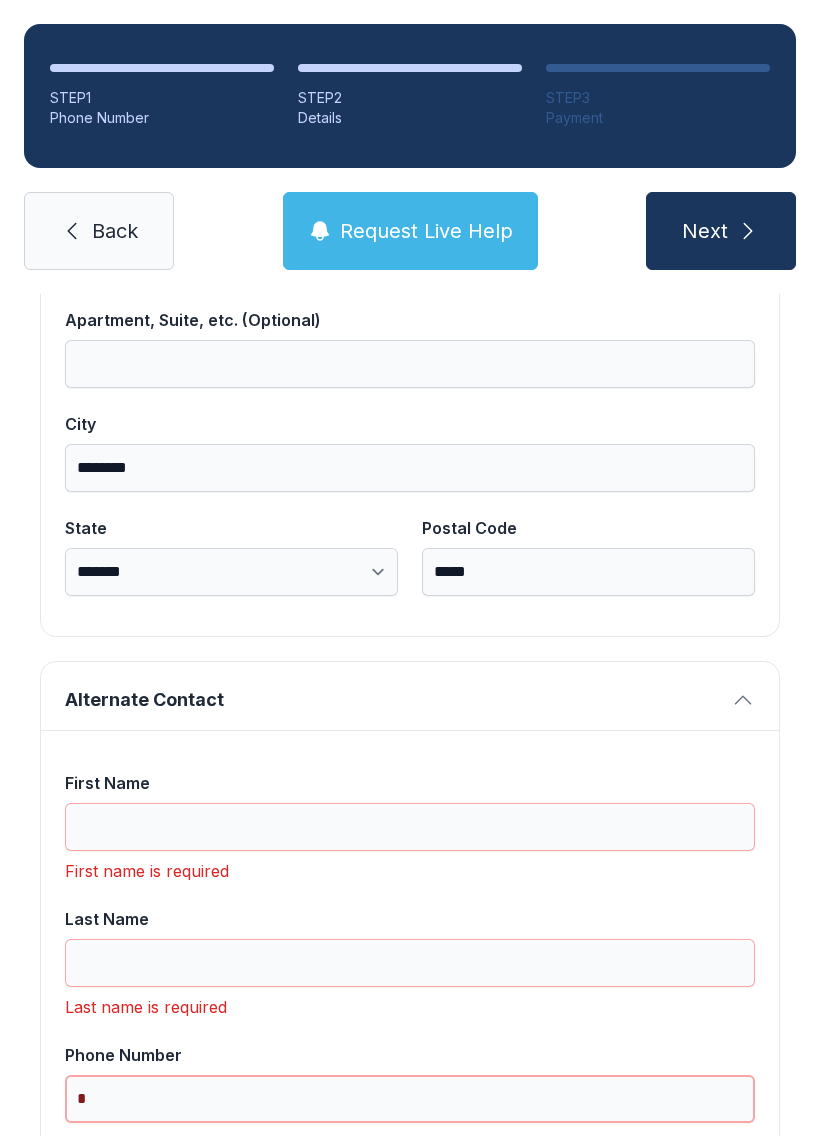 scroll, scrollTop: 44, scrollLeft: 0, axis: vertical 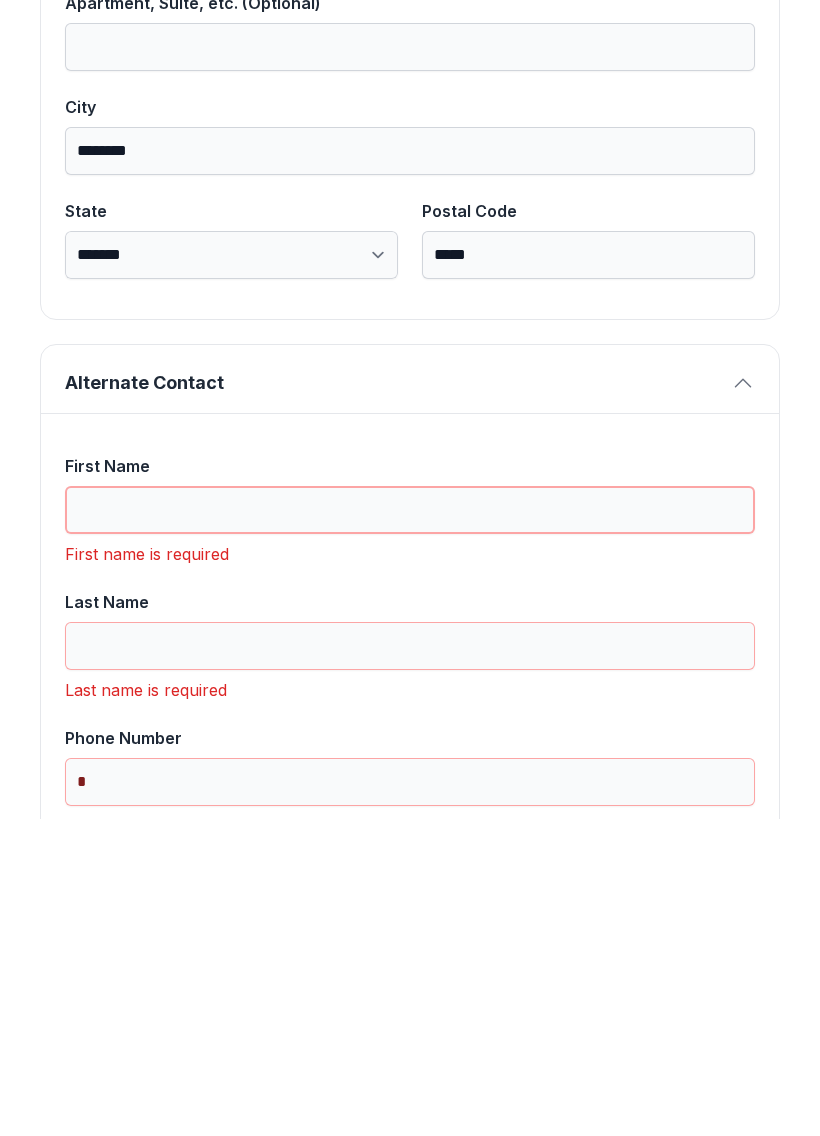 click on "First Name" at bounding box center [410, 827] 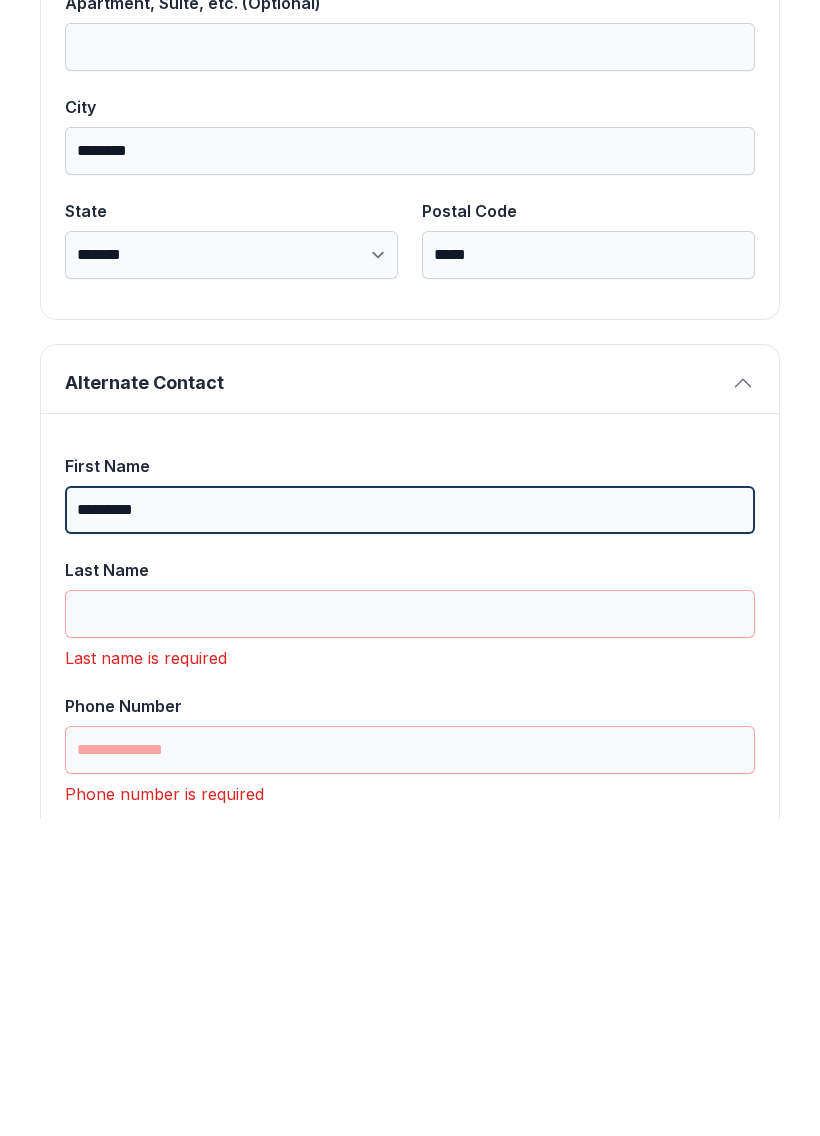 type on "*********" 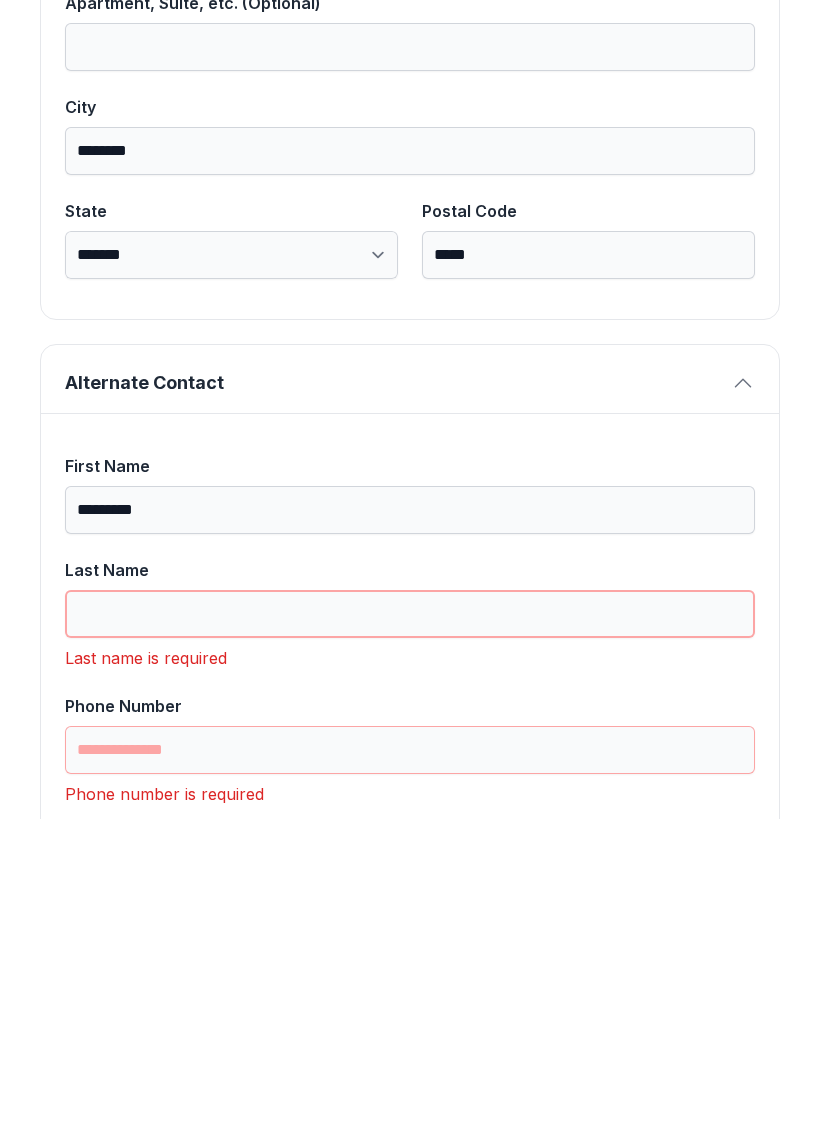 click on "Last Name" at bounding box center (410, 931) 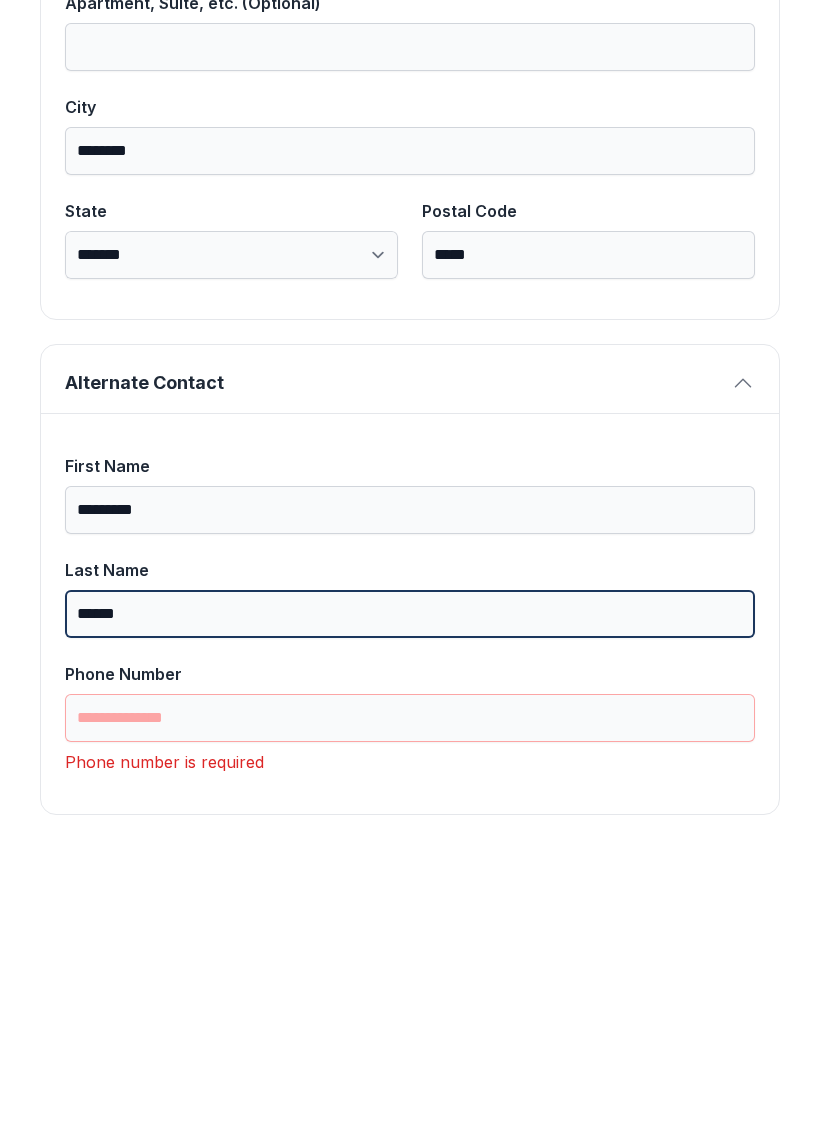 type on "******" 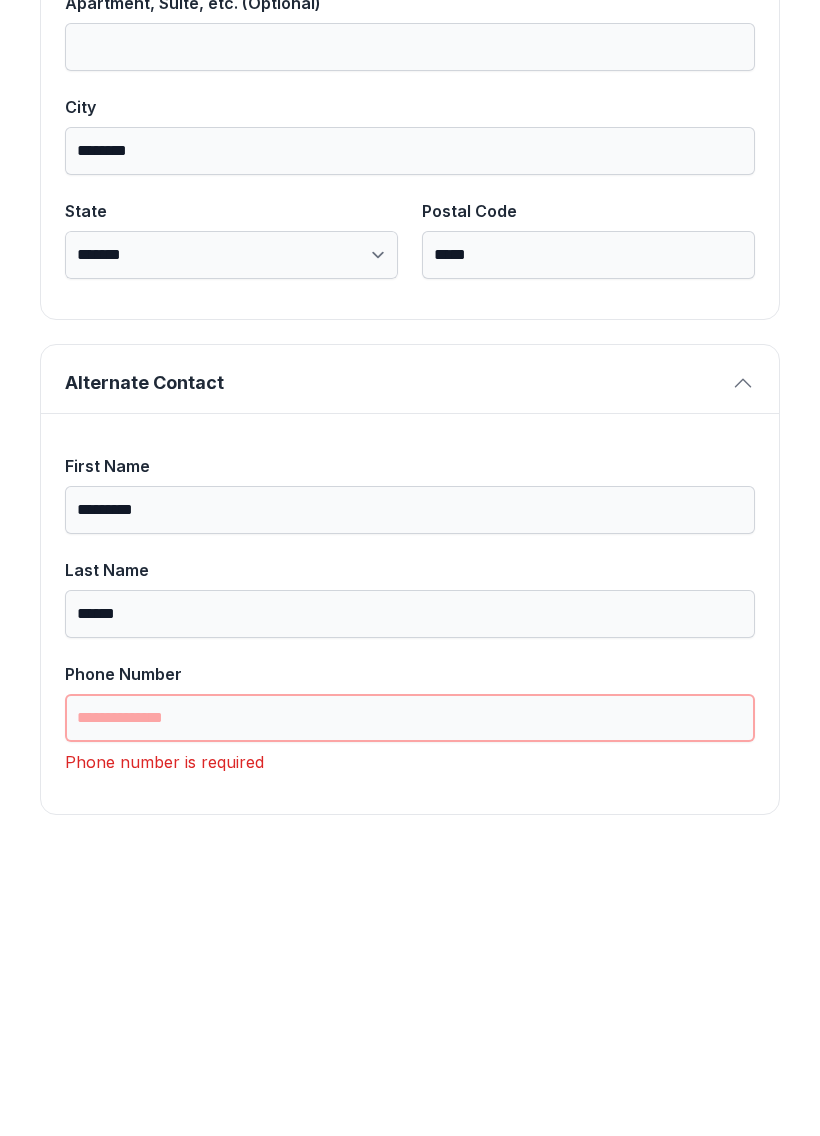click on "Phone Number" at bounding box center [410, 1035] 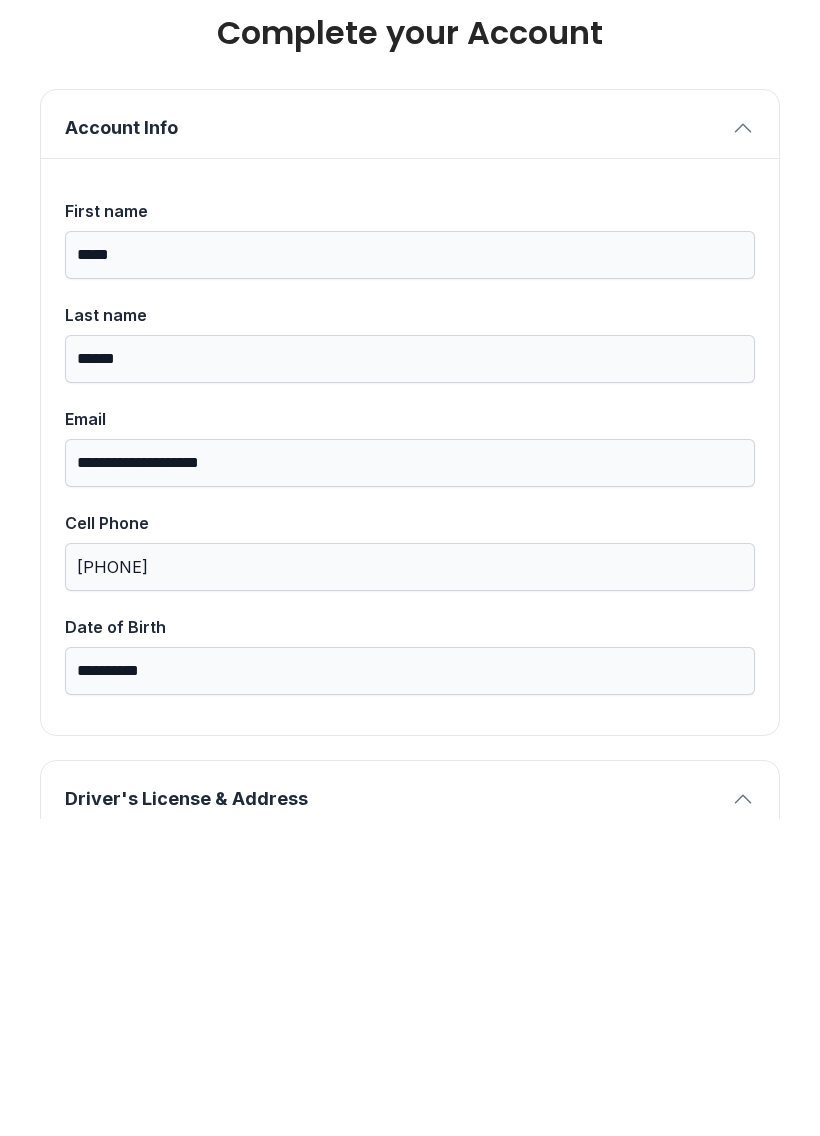 scroll, scrollTop: 0, scrollLeft: 0, axis: both 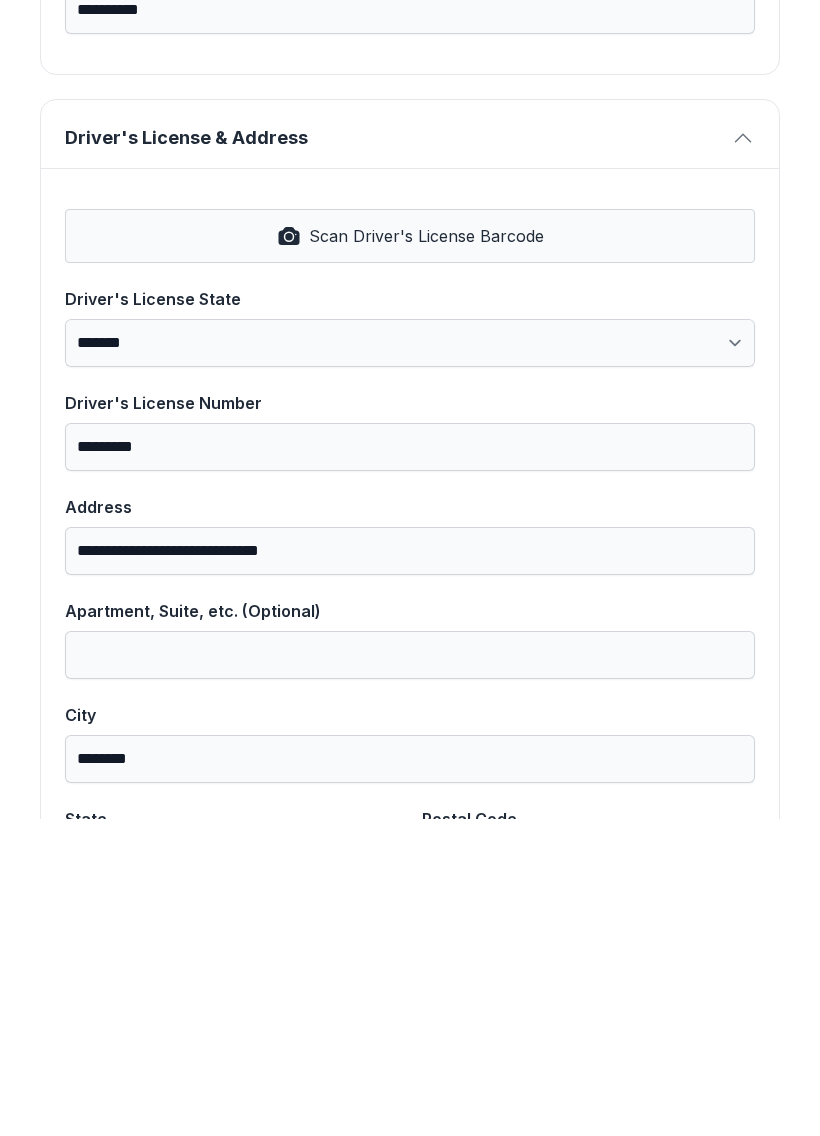 type on "**********" 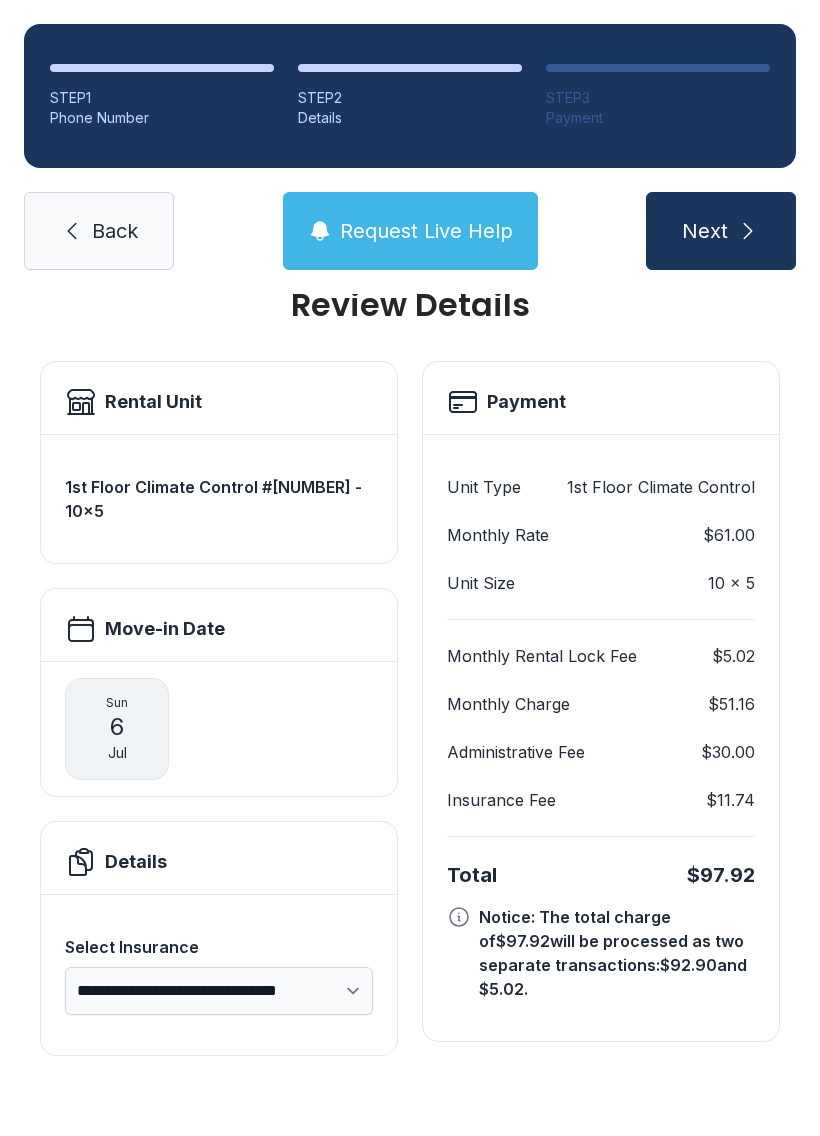 scroll, scrollTop: 0, scrollLeft: 0, axis: both 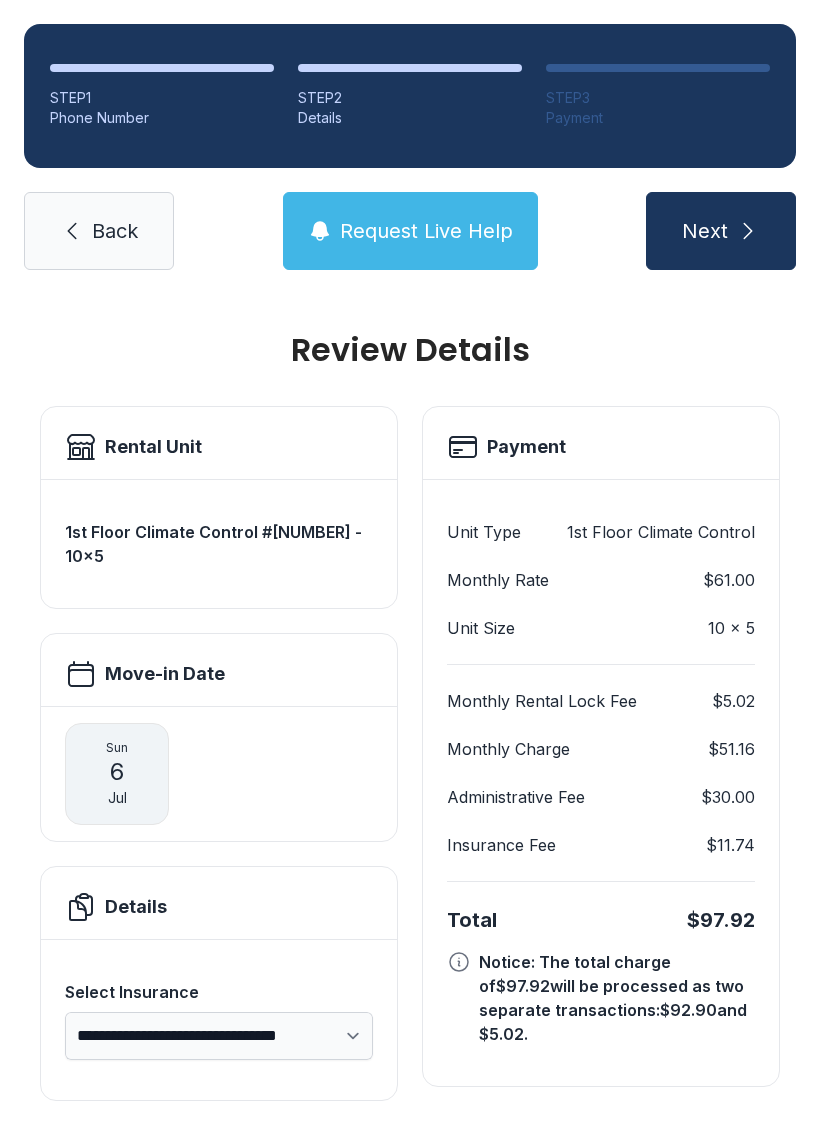 click on "Next" at bounding box center (721, 231) 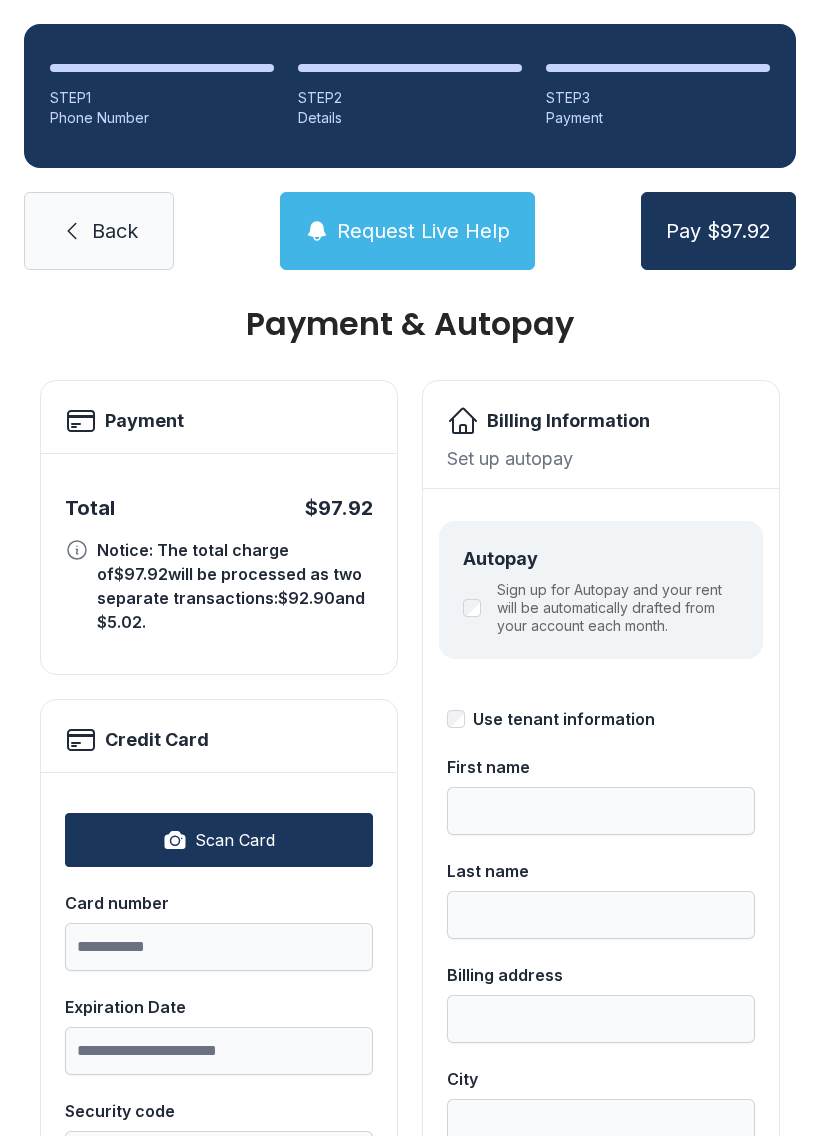 scroll, scrollTop: 6, scrollLeft: 0, axis: vertical 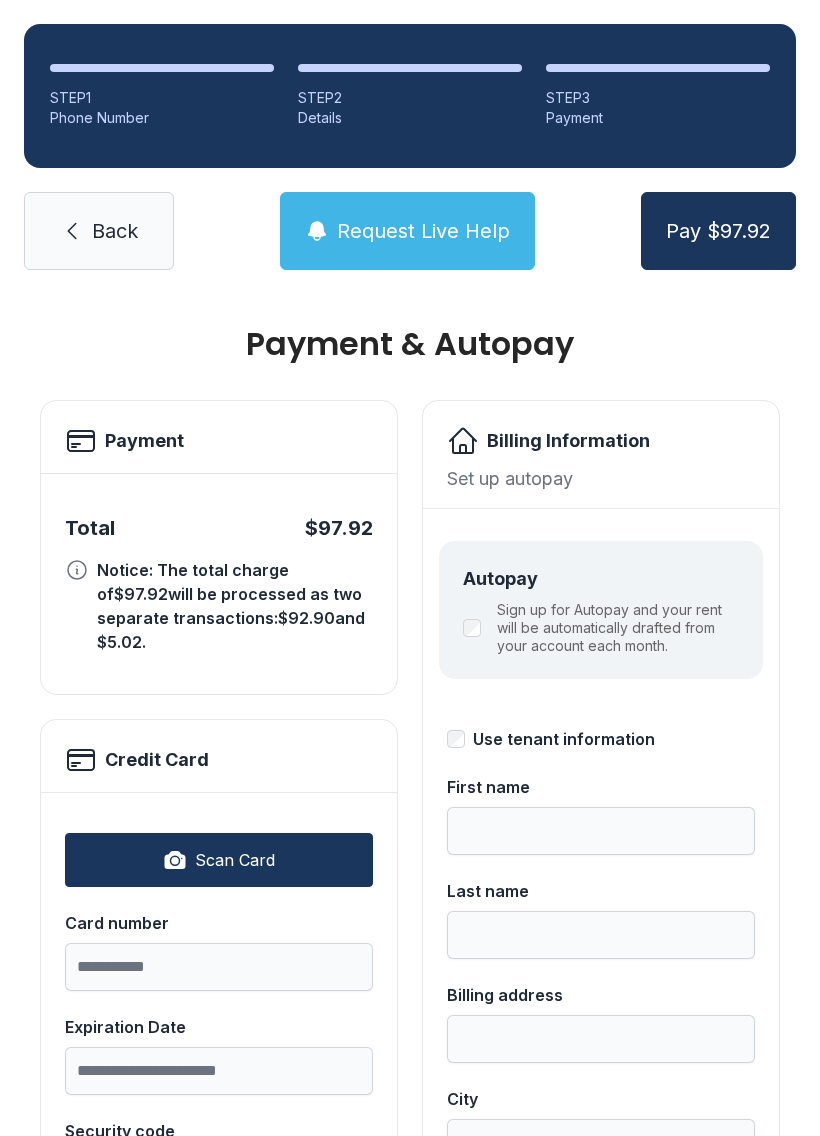 click on "Notice: The total charge of  $97.92  will be processed as two separate transactions:  $92.90  and   $5.02 ." at bounding box center [235, 606] 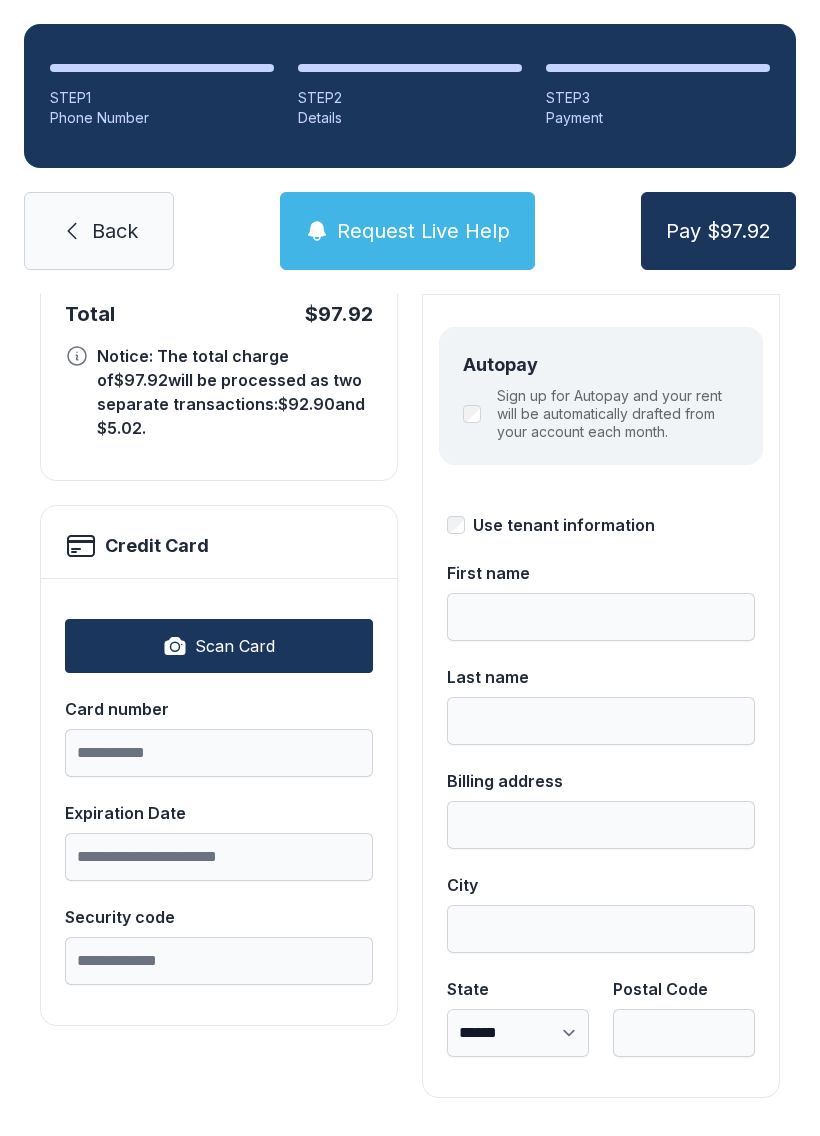 scroll, scrollTop: 218, scrollLeft: 0, axis: vertical 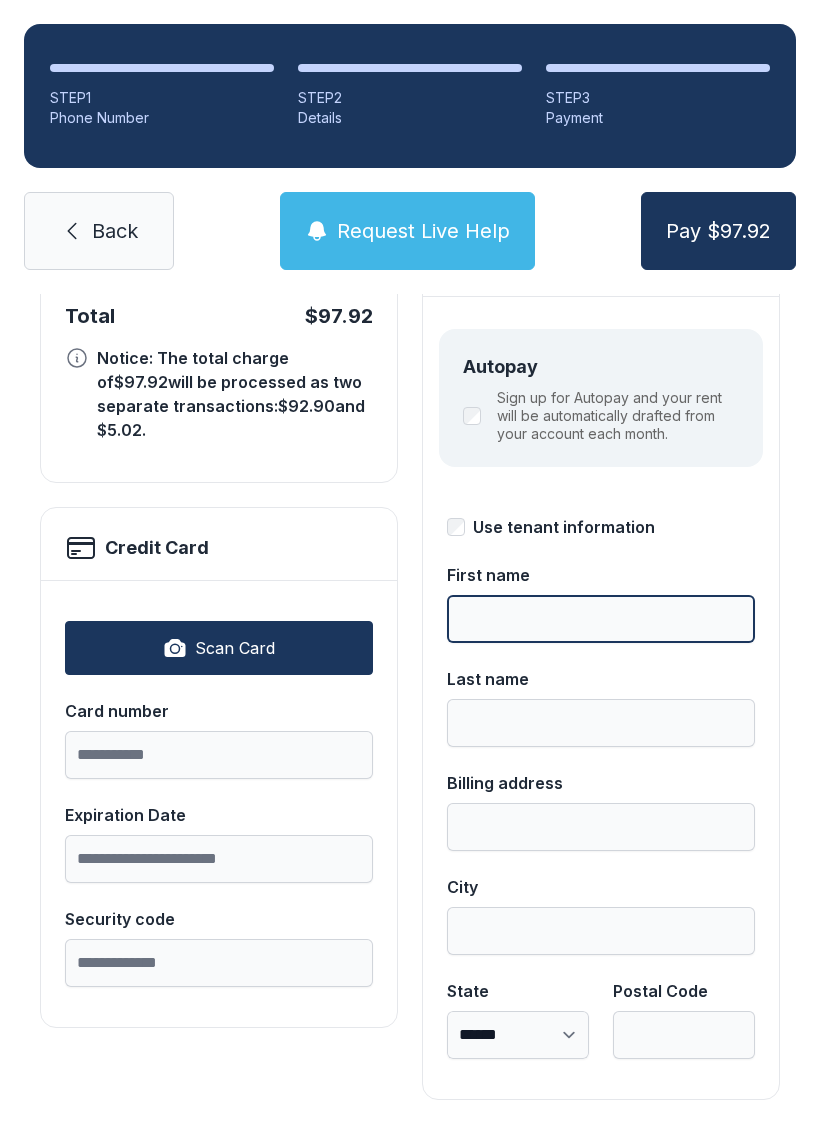 click on "First name" at bounding box center (601, 619) 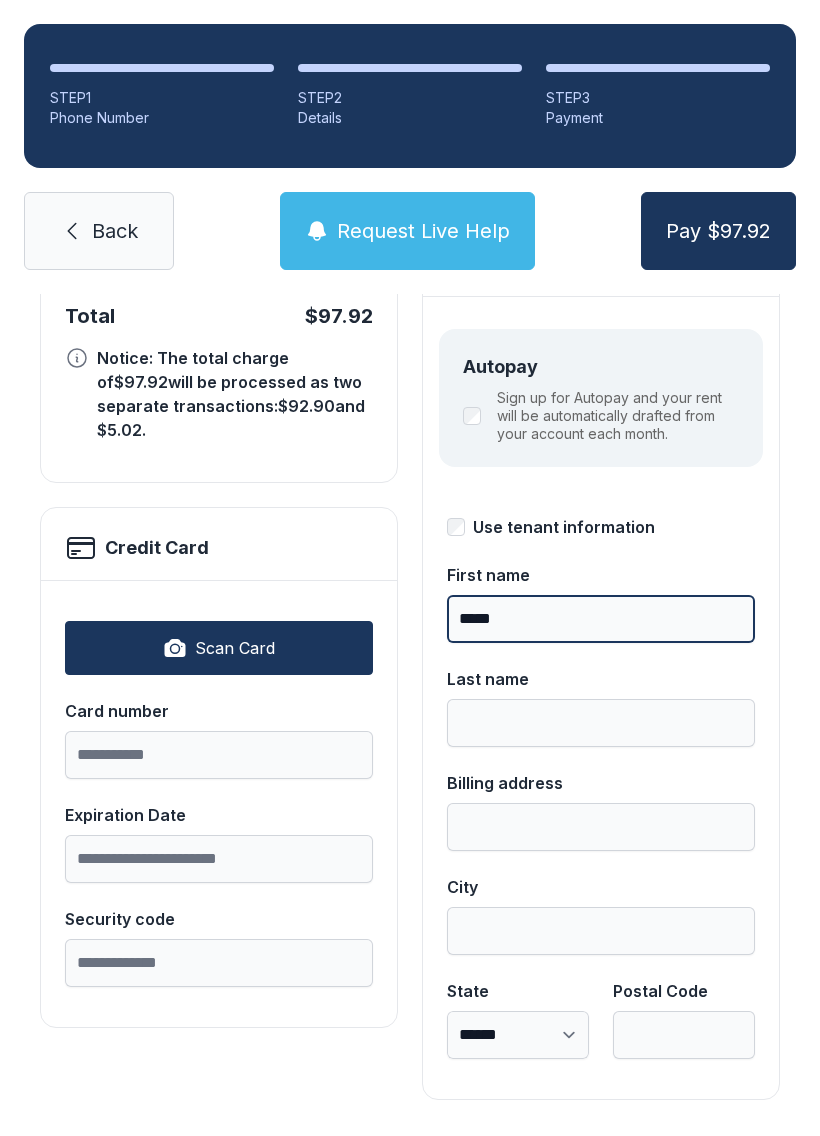type on "*****" 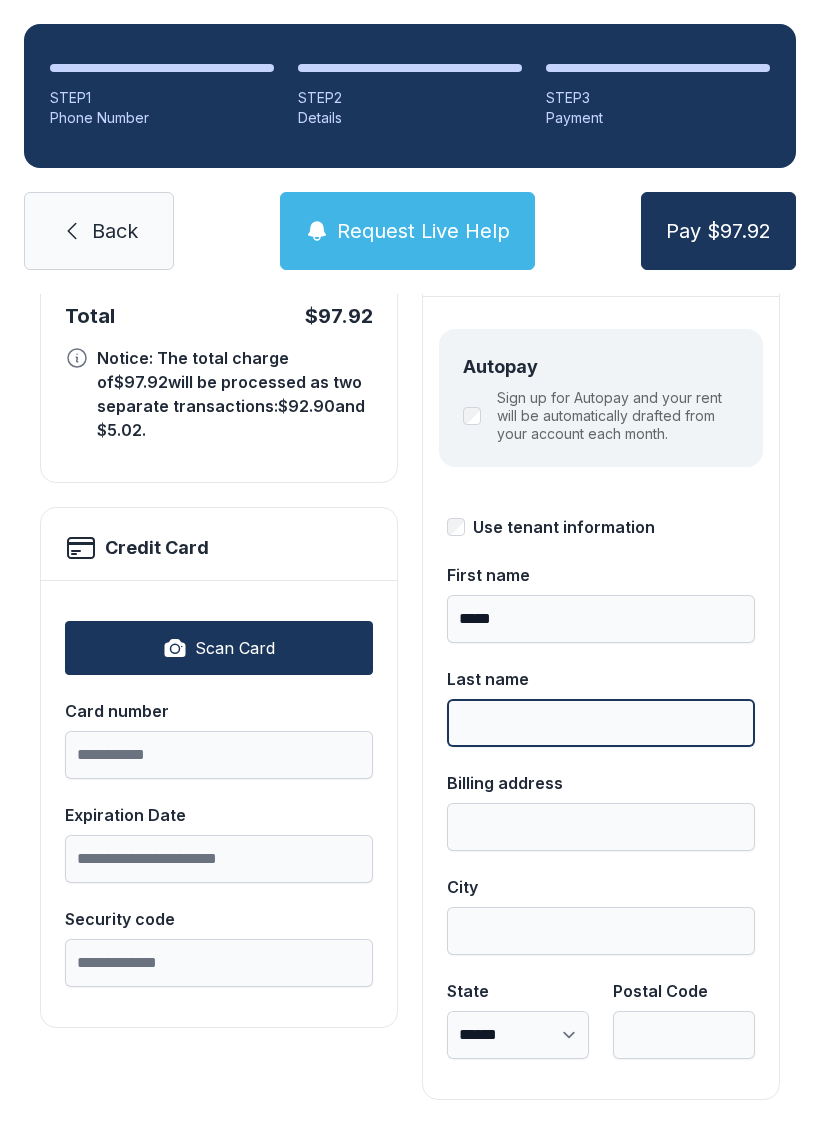 click on "Last name" at bounding box center [601, 723] 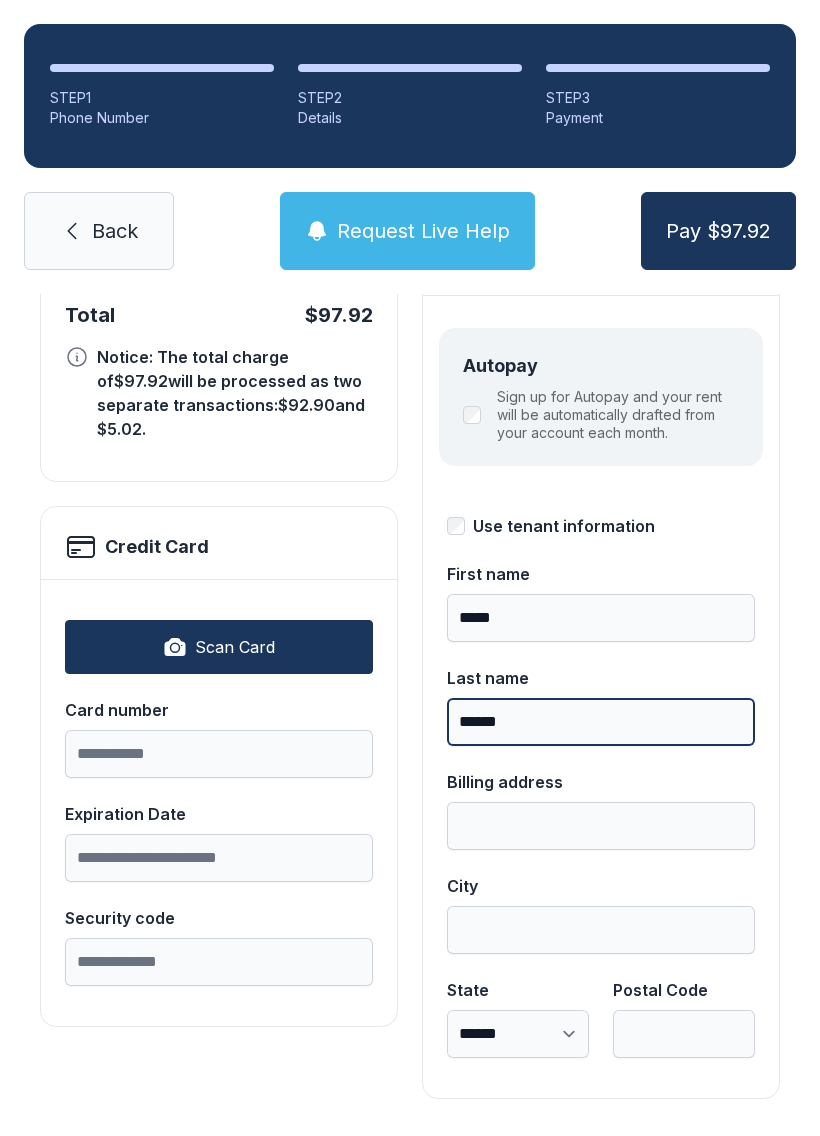 scroll, scrollTop: 218, scrollLeft: 0, axis: vertical 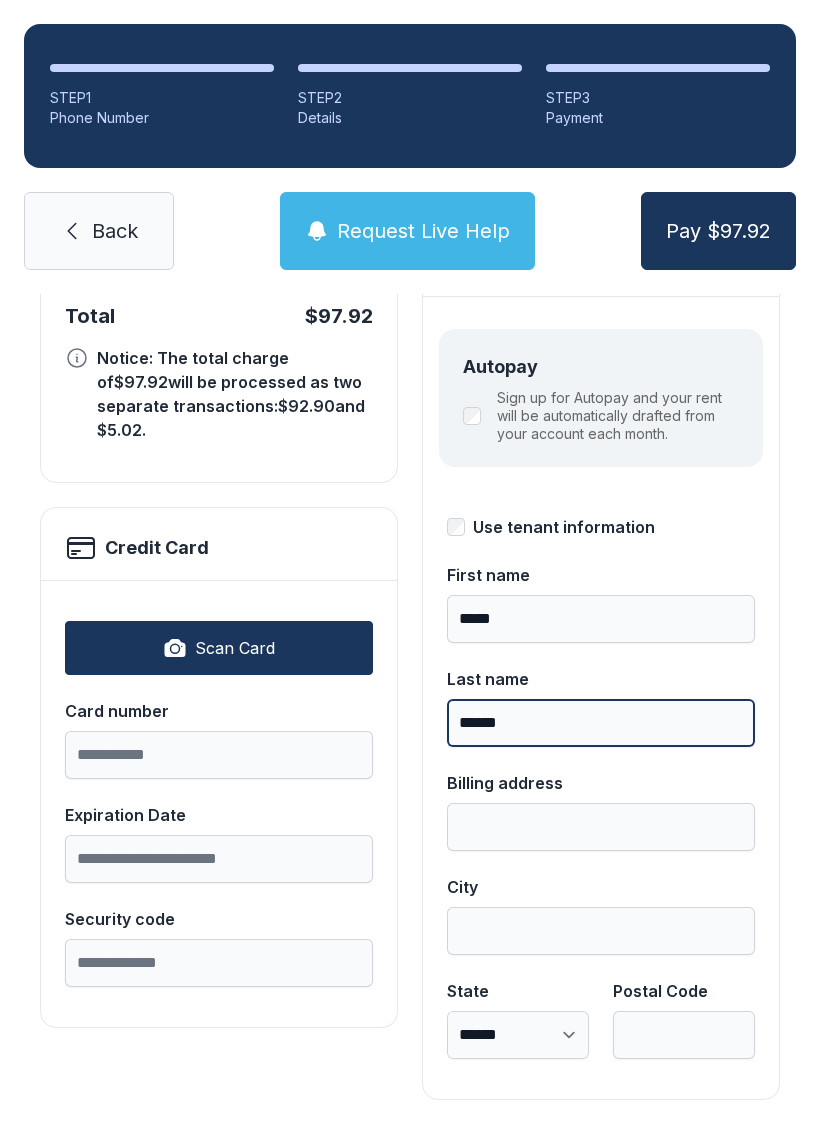 type on "******" 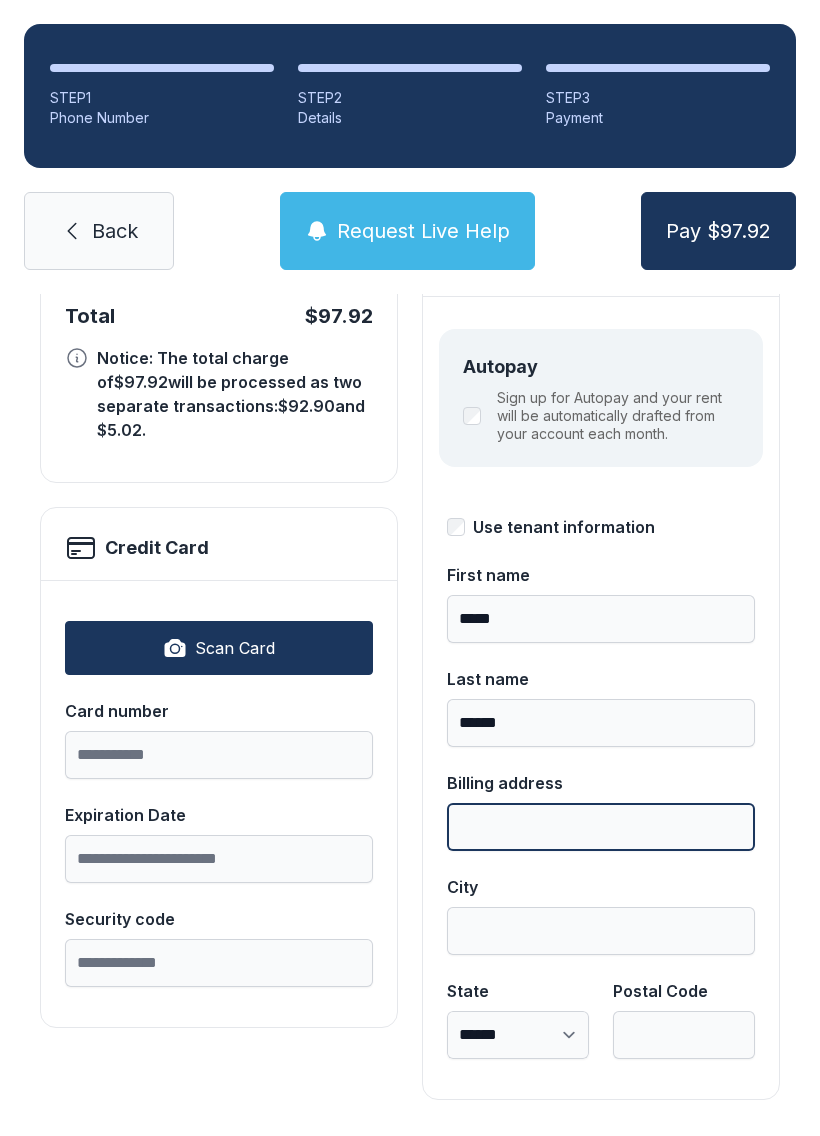 click on "Billing address" at bounding box center (601, 827) 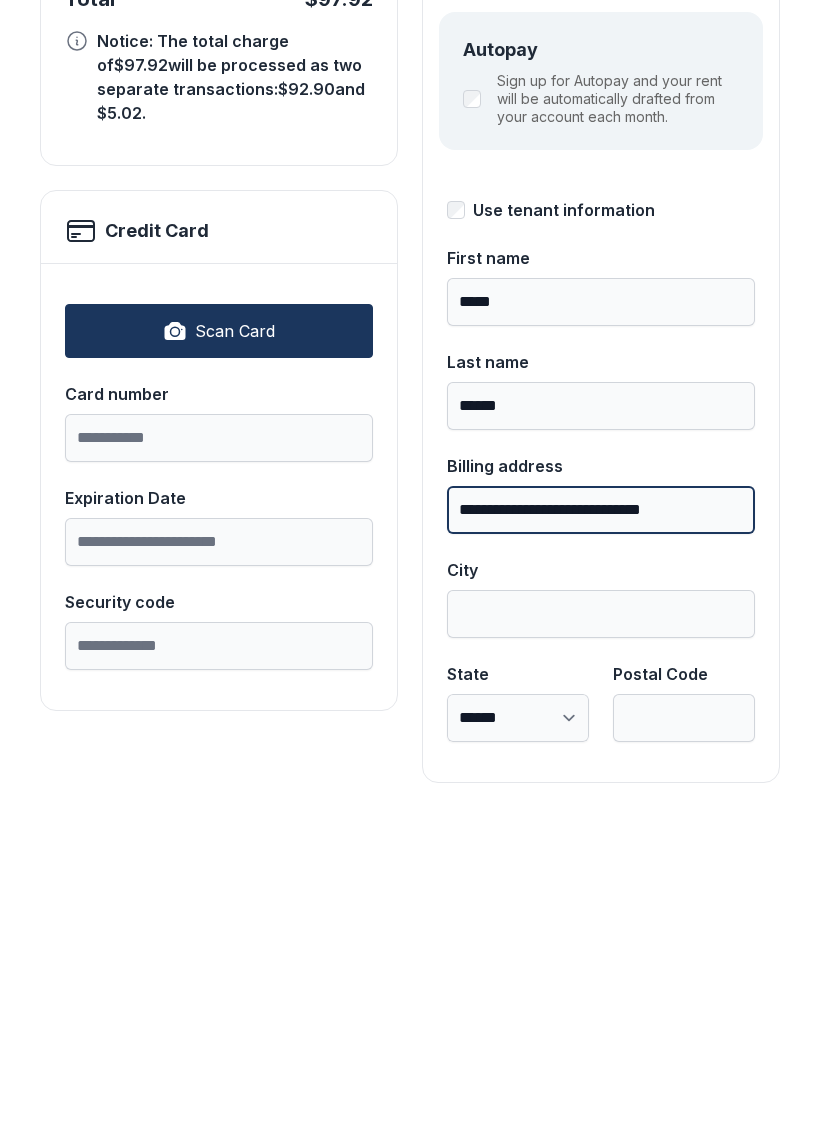 type on "**********" 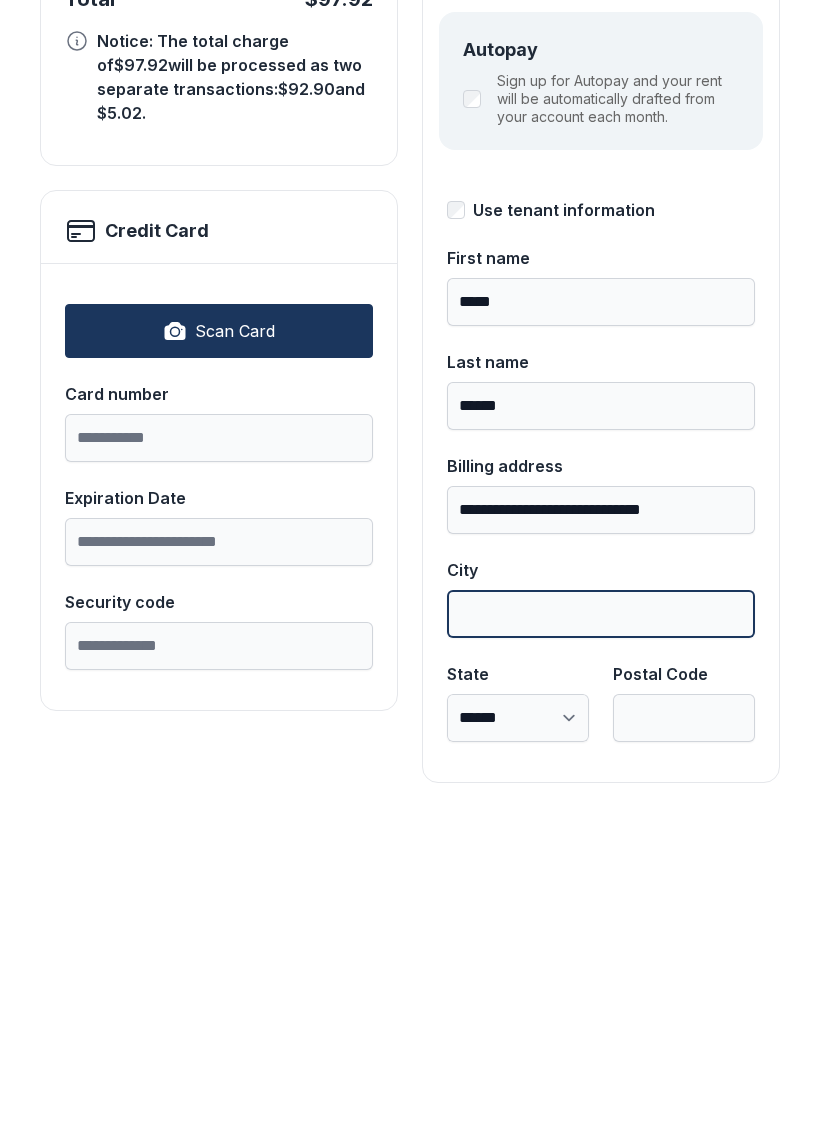 click on "City" at bounding box center (601, 931) 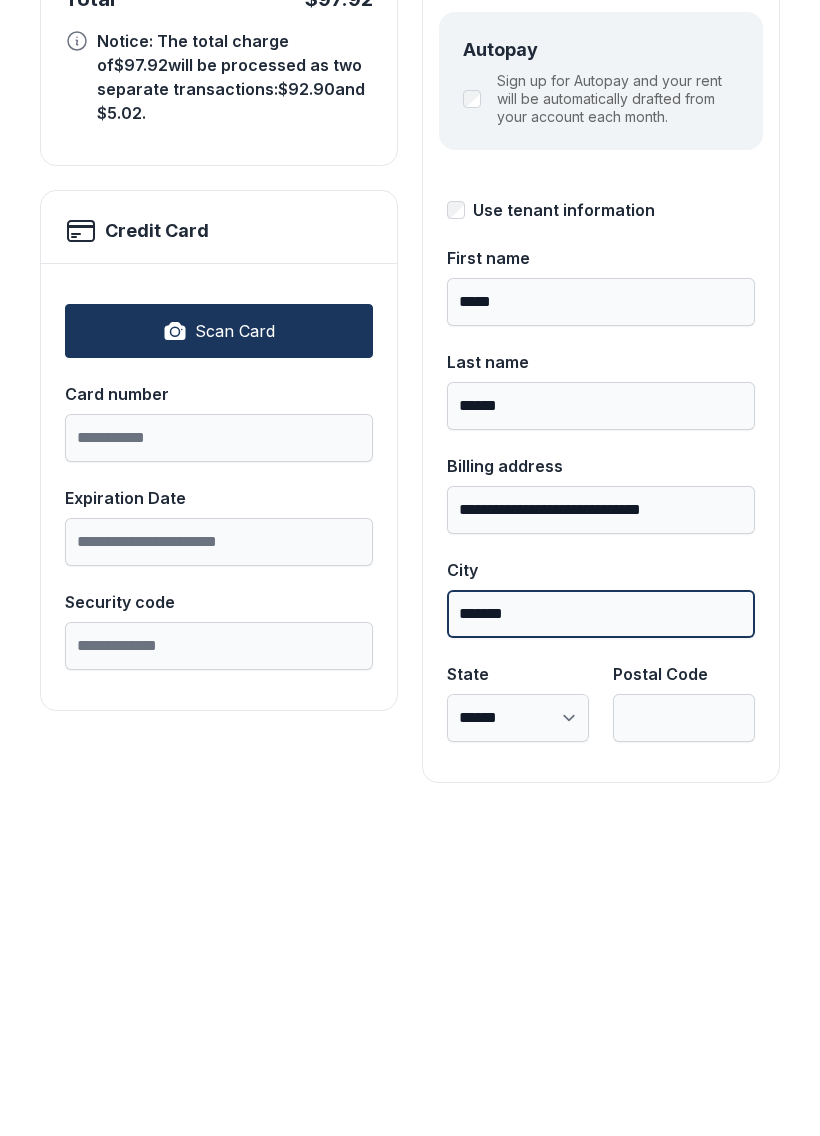 type on "*******" 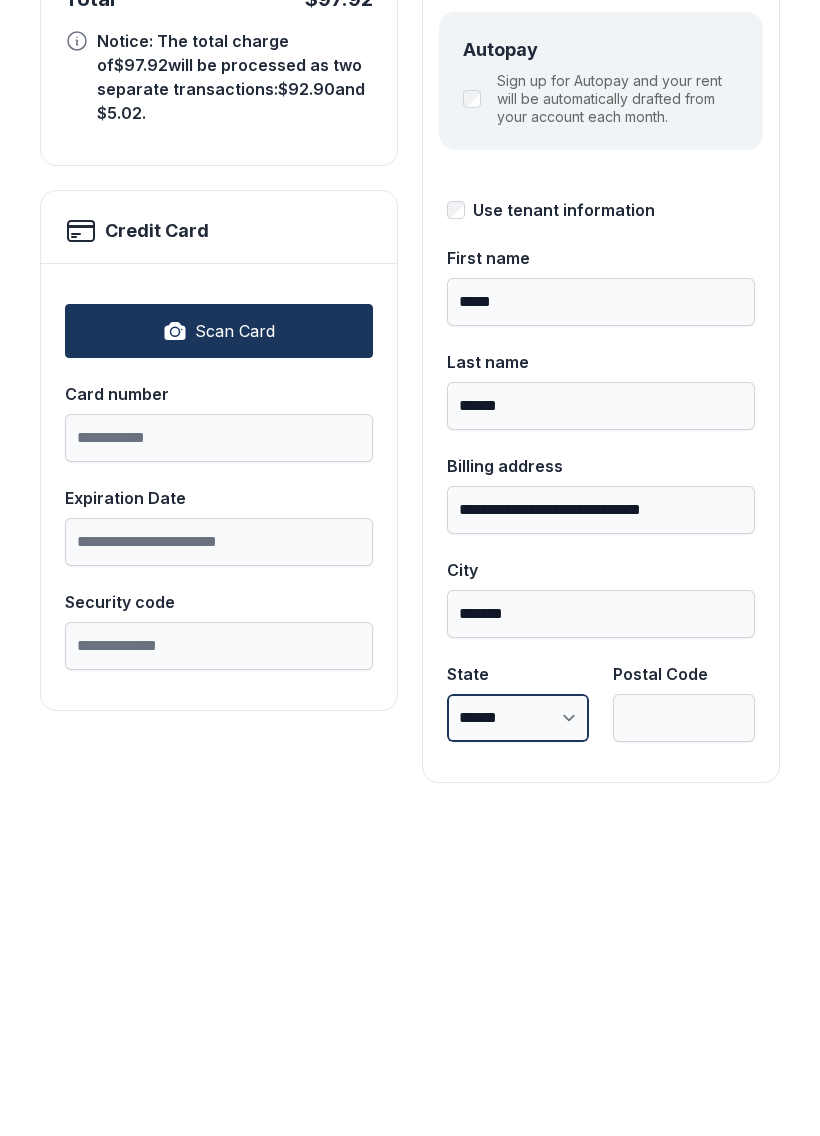 click on "**********" at bounding box center [518, 1035] 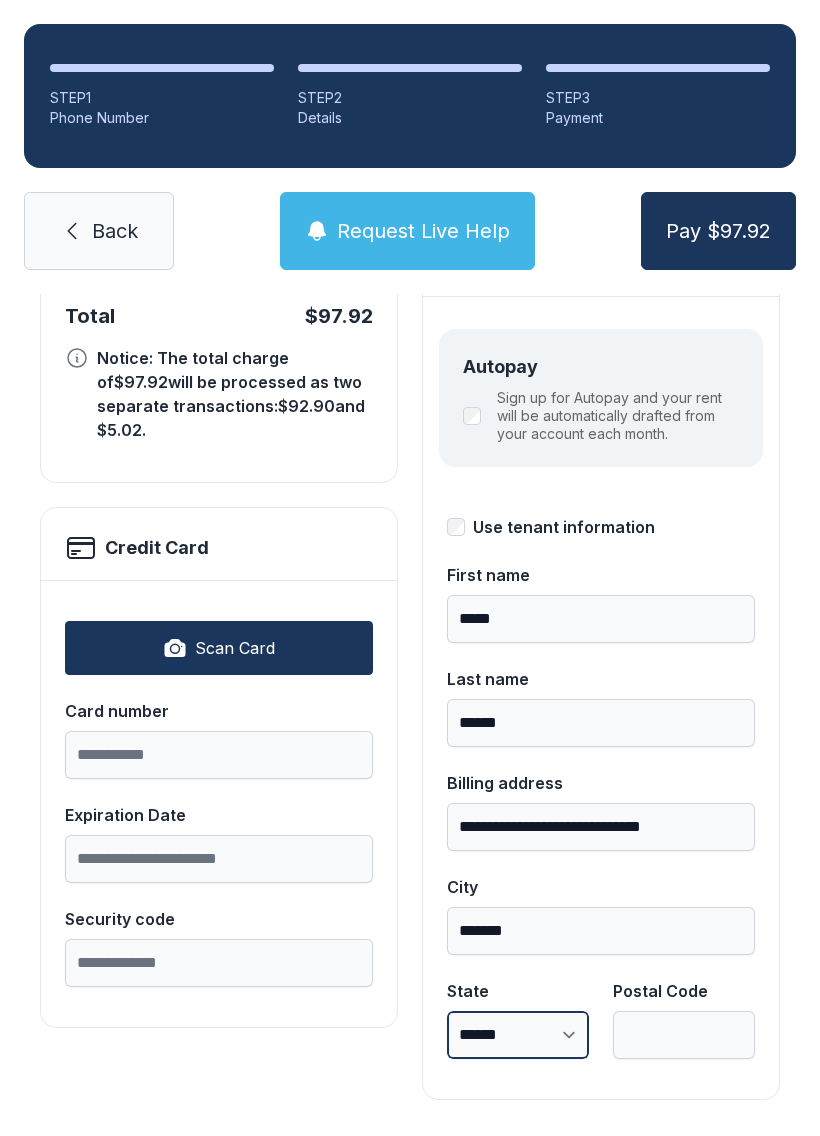 select on "**" 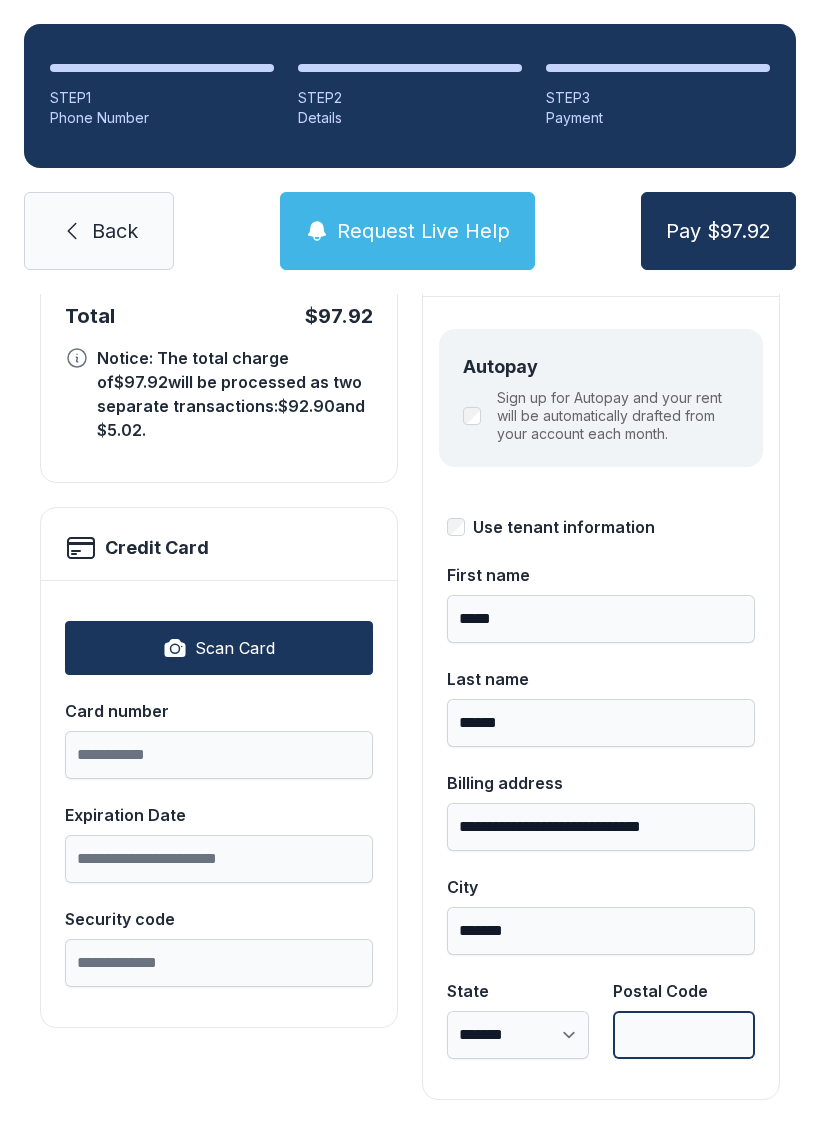 click on "Postal Code" at bounding box center [684, 1035] 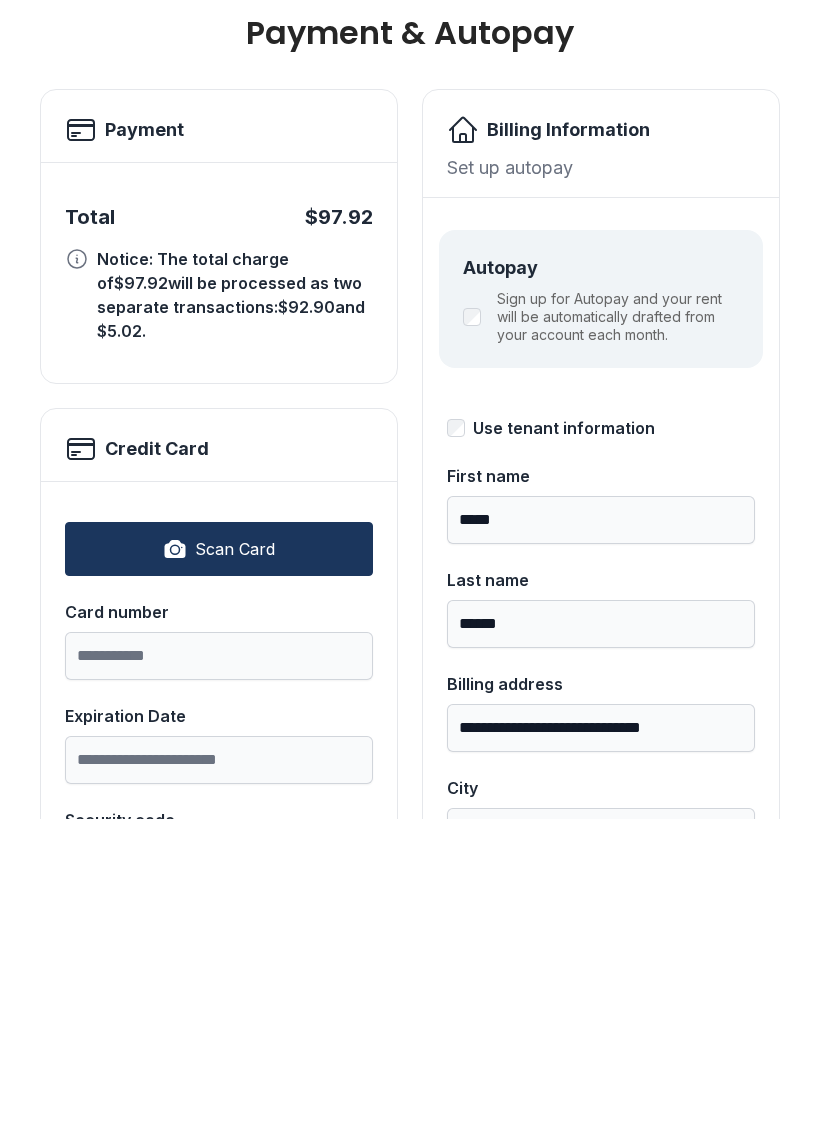 scroll, scrollTop: 0, scrollLeft: 0, axis: both 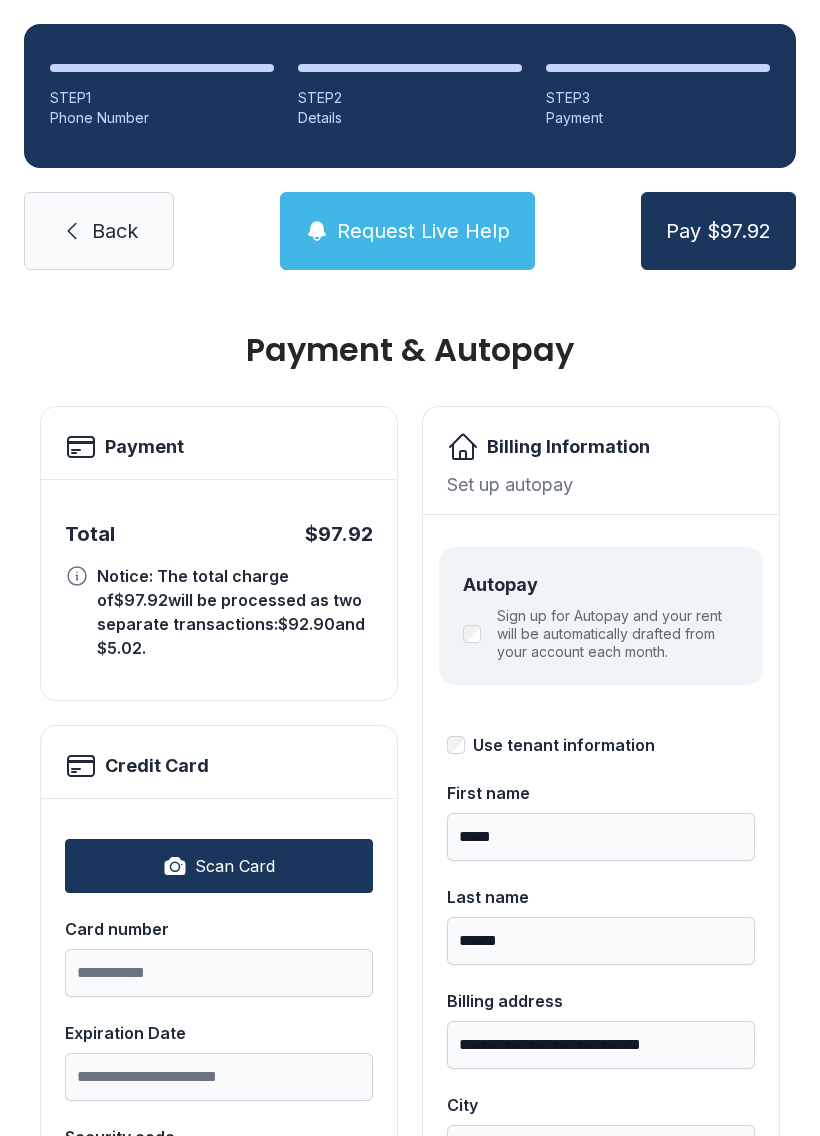 type on "*****" 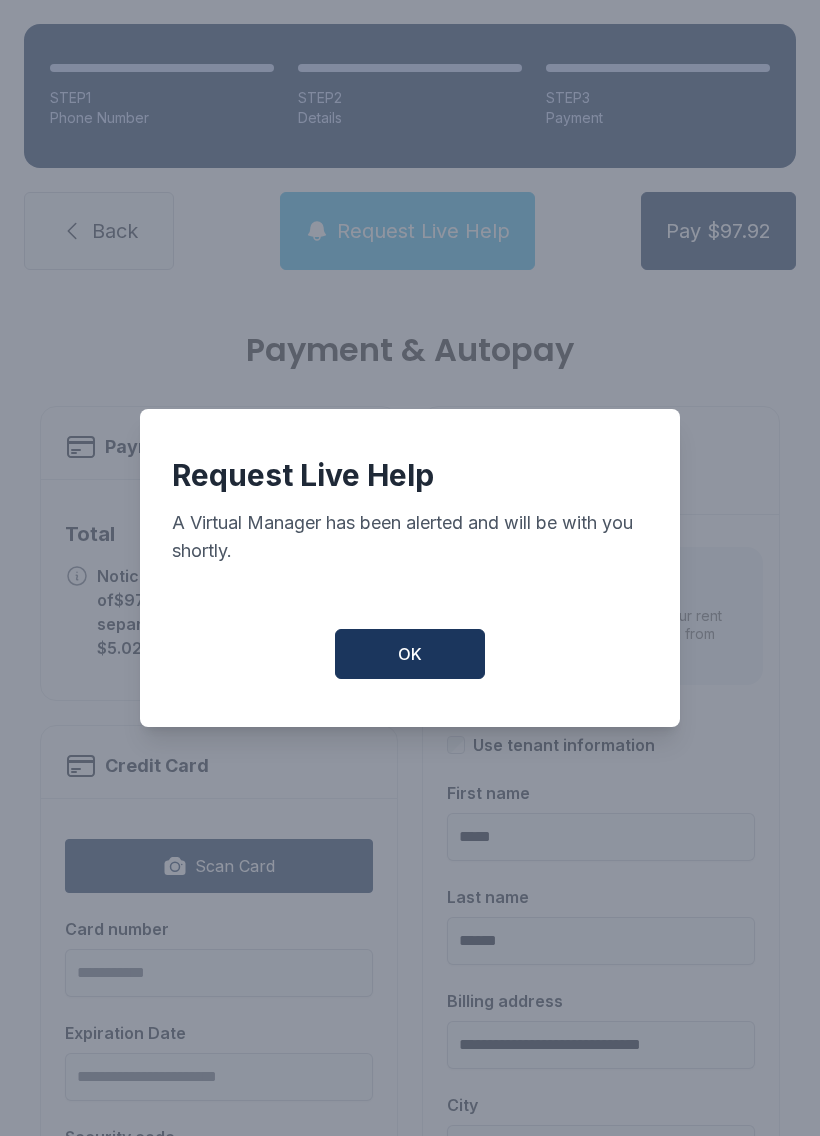 click on "OK" at bounding box center (410, 654) 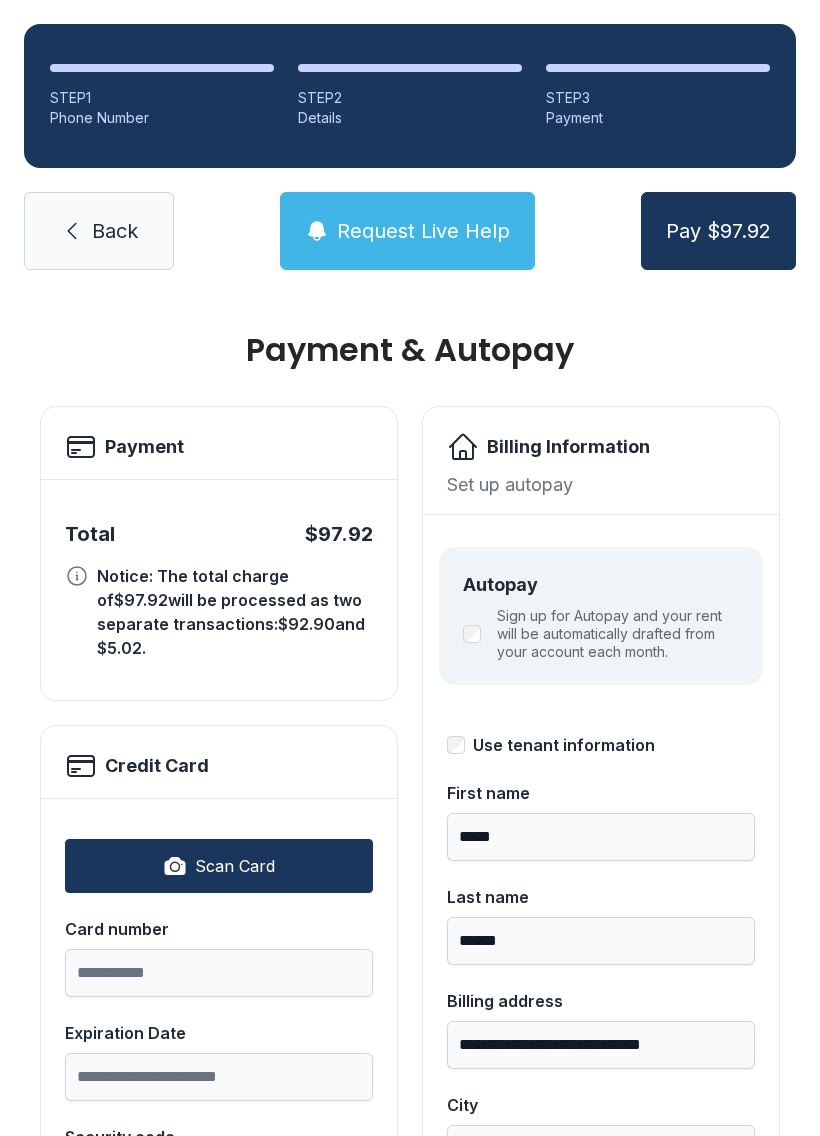 click at bounding box center [77, 576] 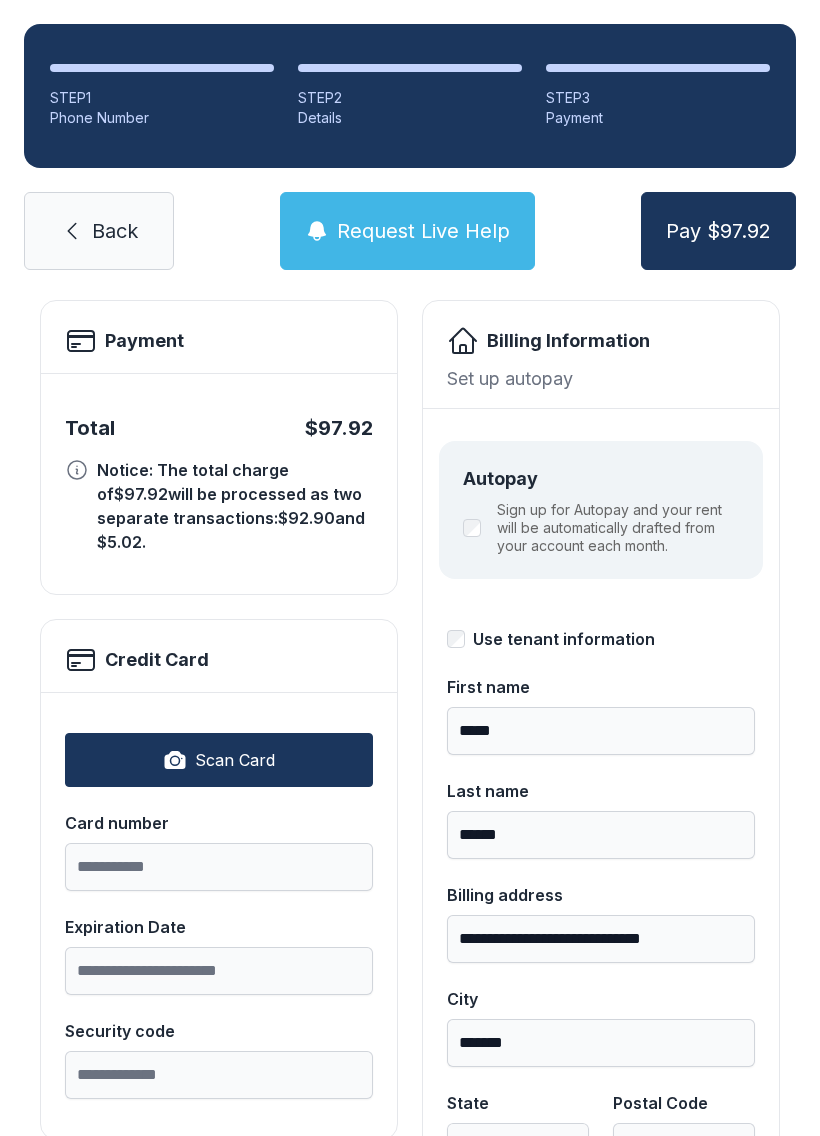scroll, scrollTop: 105, scrollLeft: 0, axis: vertical 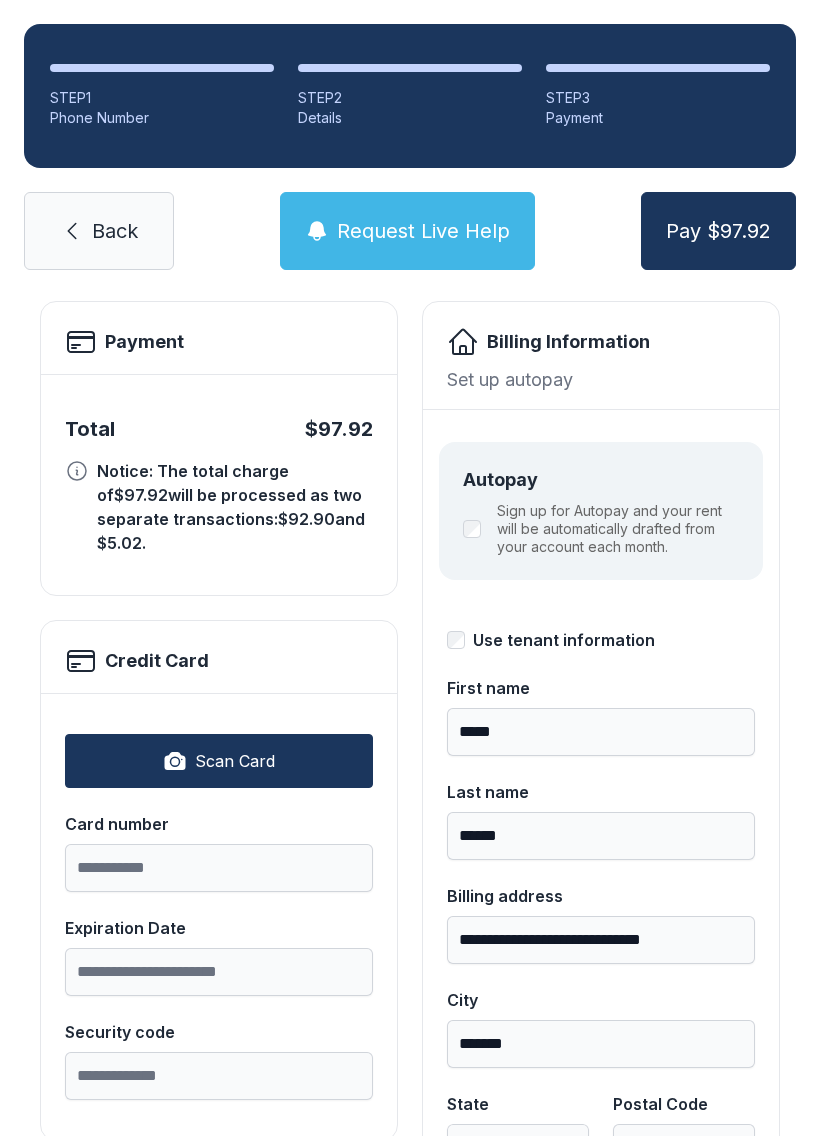 click on "Payment" at bounding box center [144, 342] 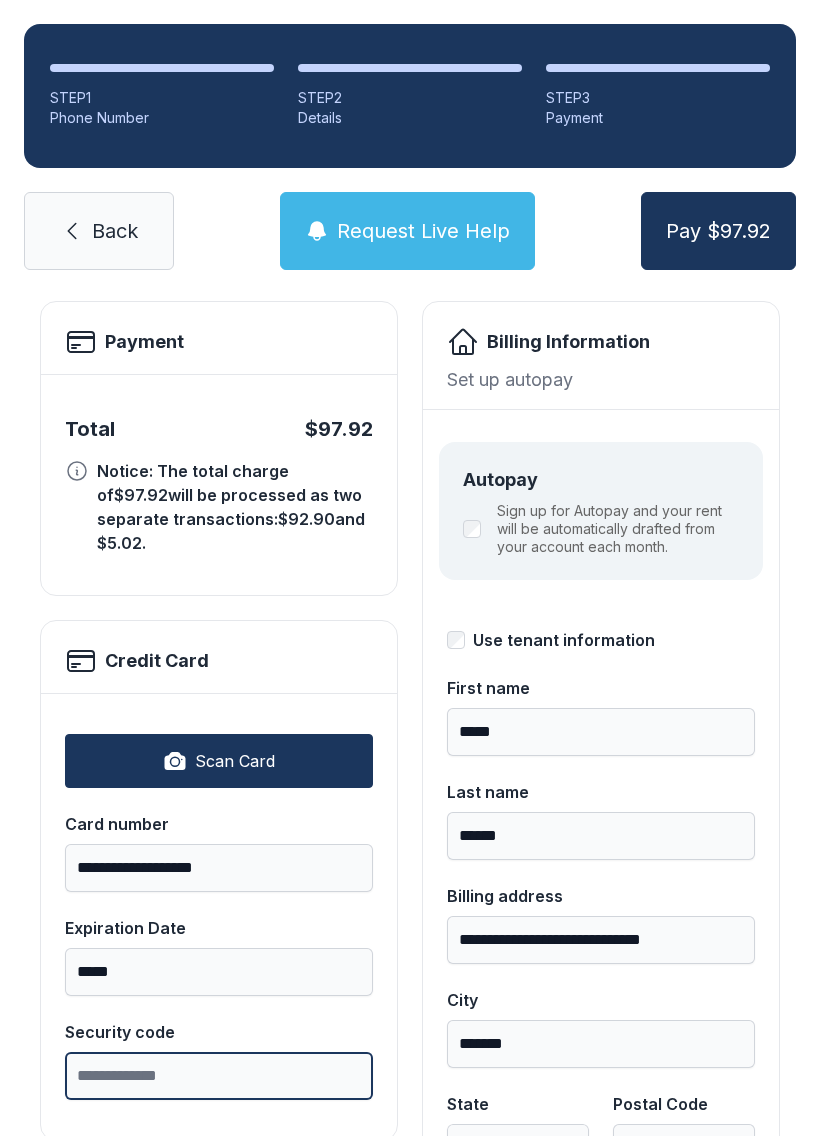 click on "Security code" at bounding box center (219, 1076) 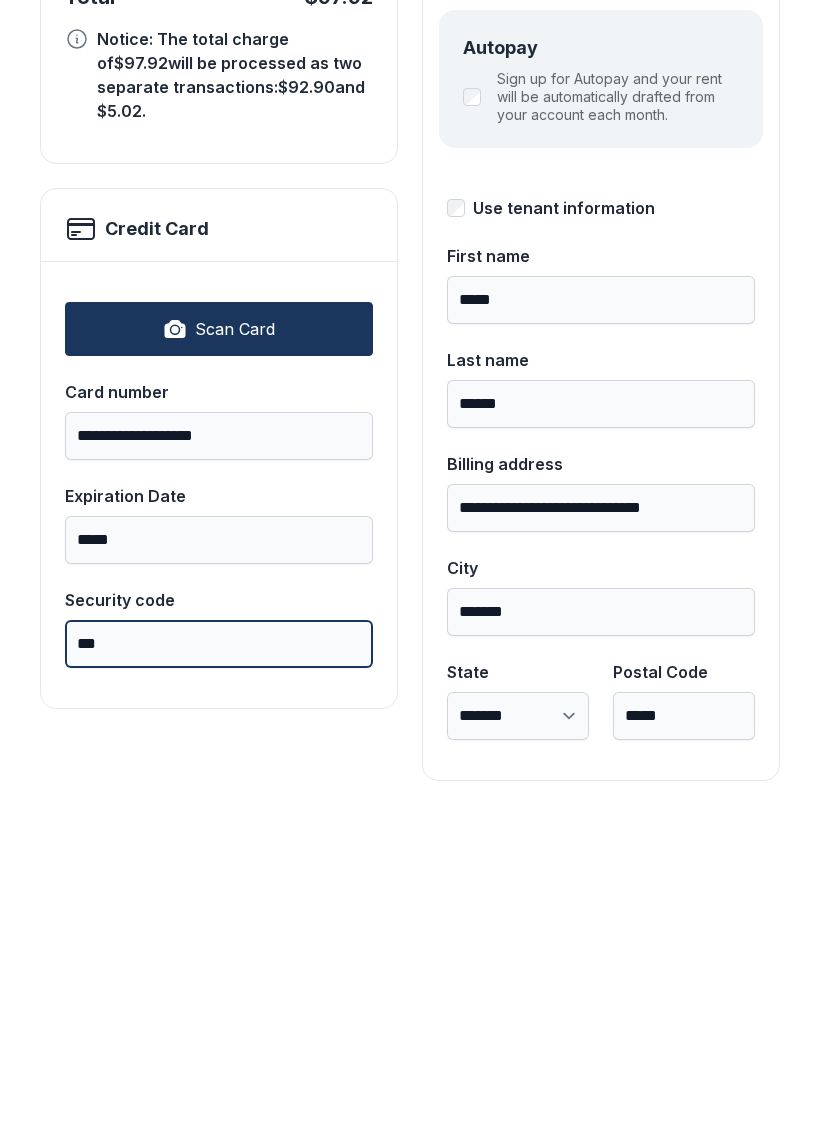 scroll, scrollTop: 218, scrollLeft: 0, axis: vertical 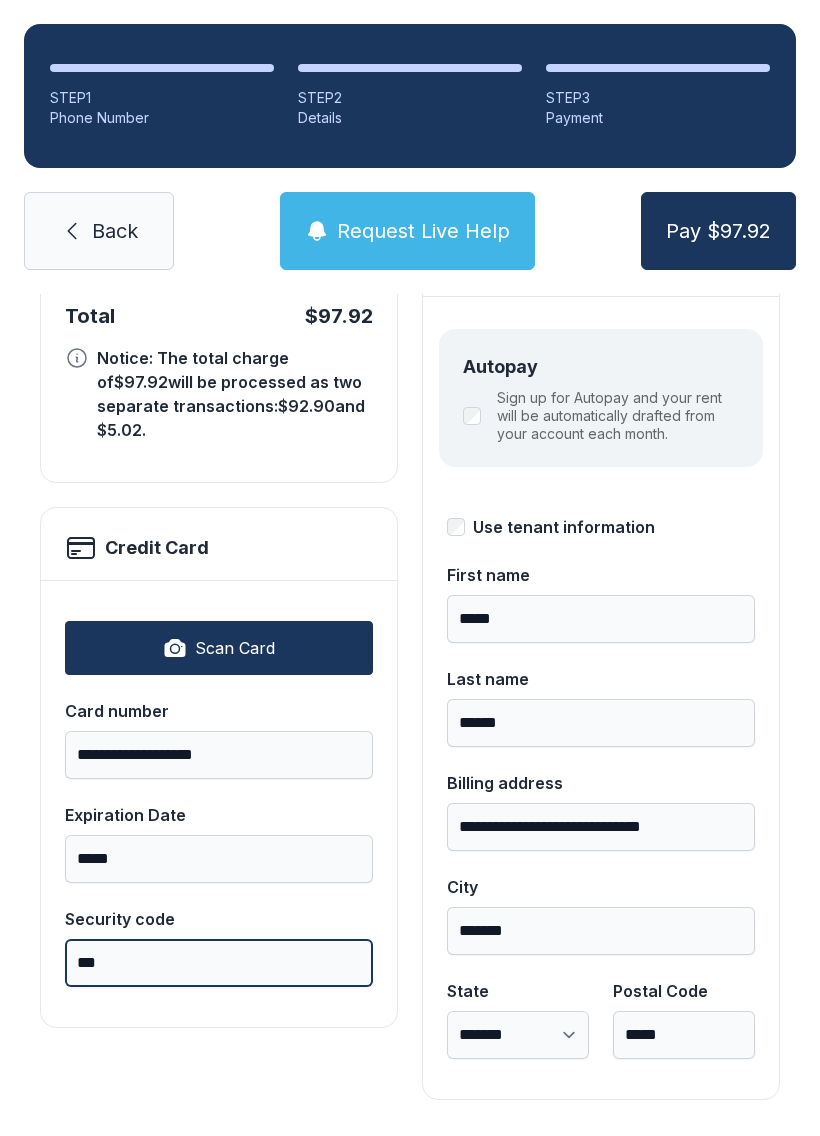 type on "***" 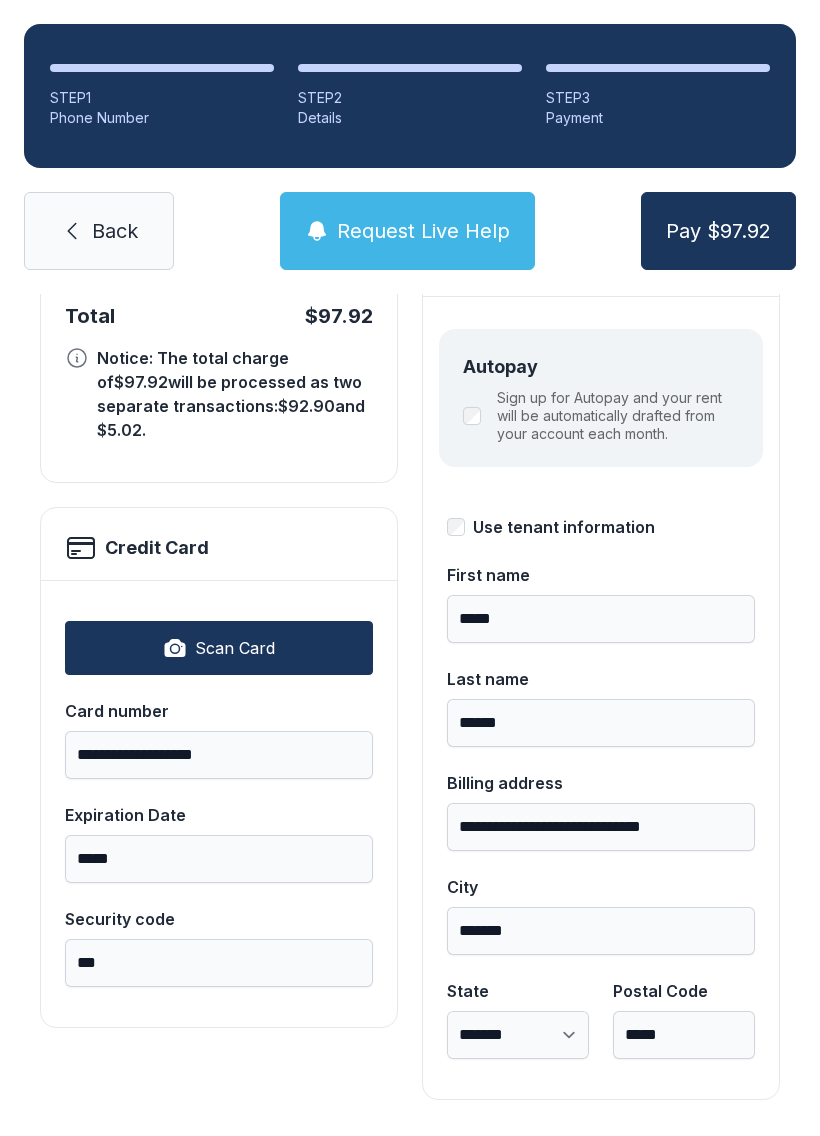 click on "Pay $97.92" at bounding box center [718, 231] 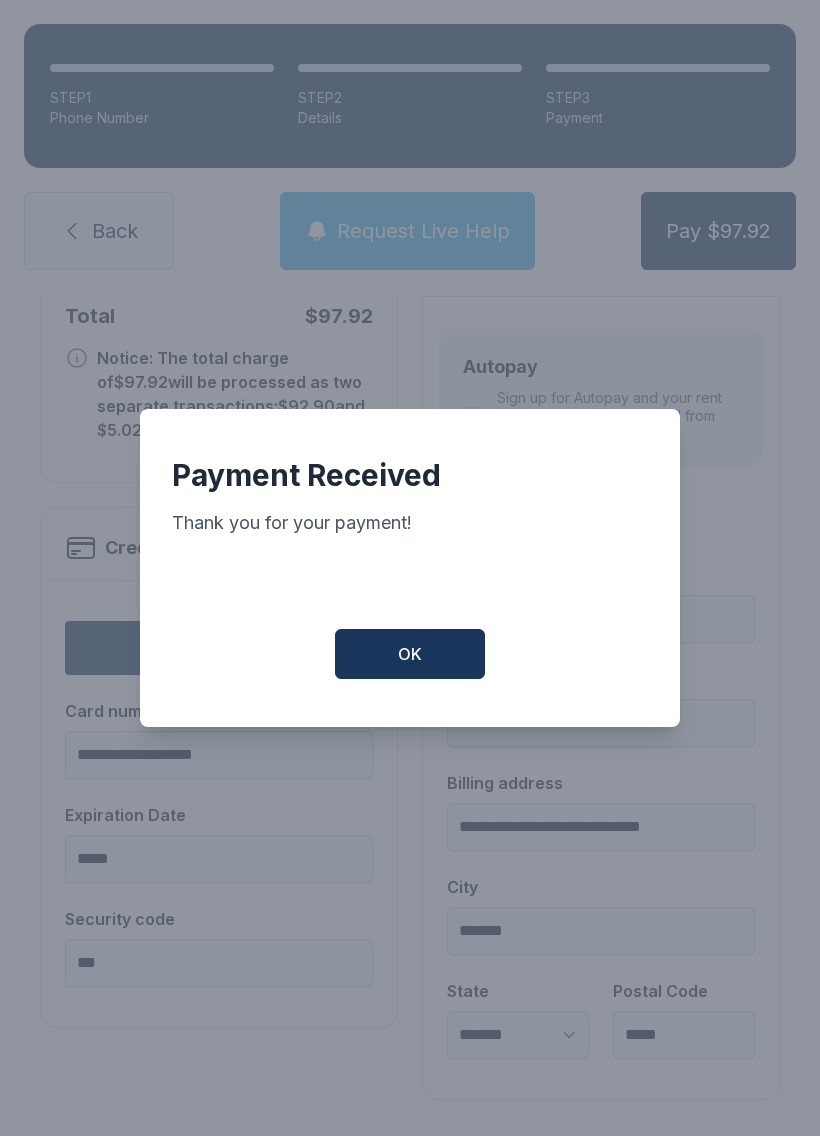click on "OK" at bounding box center [410, 654] 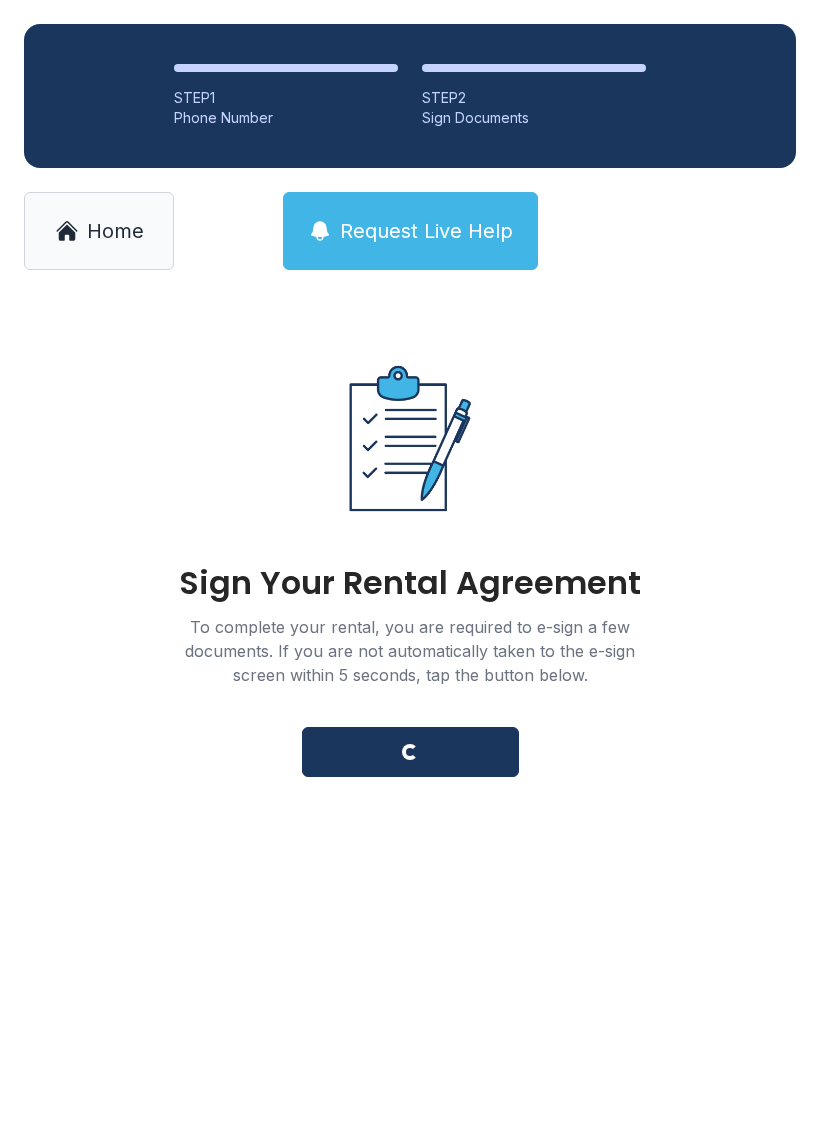 scroll, scrollTop: 0, scrollLeft: 0, axis: both 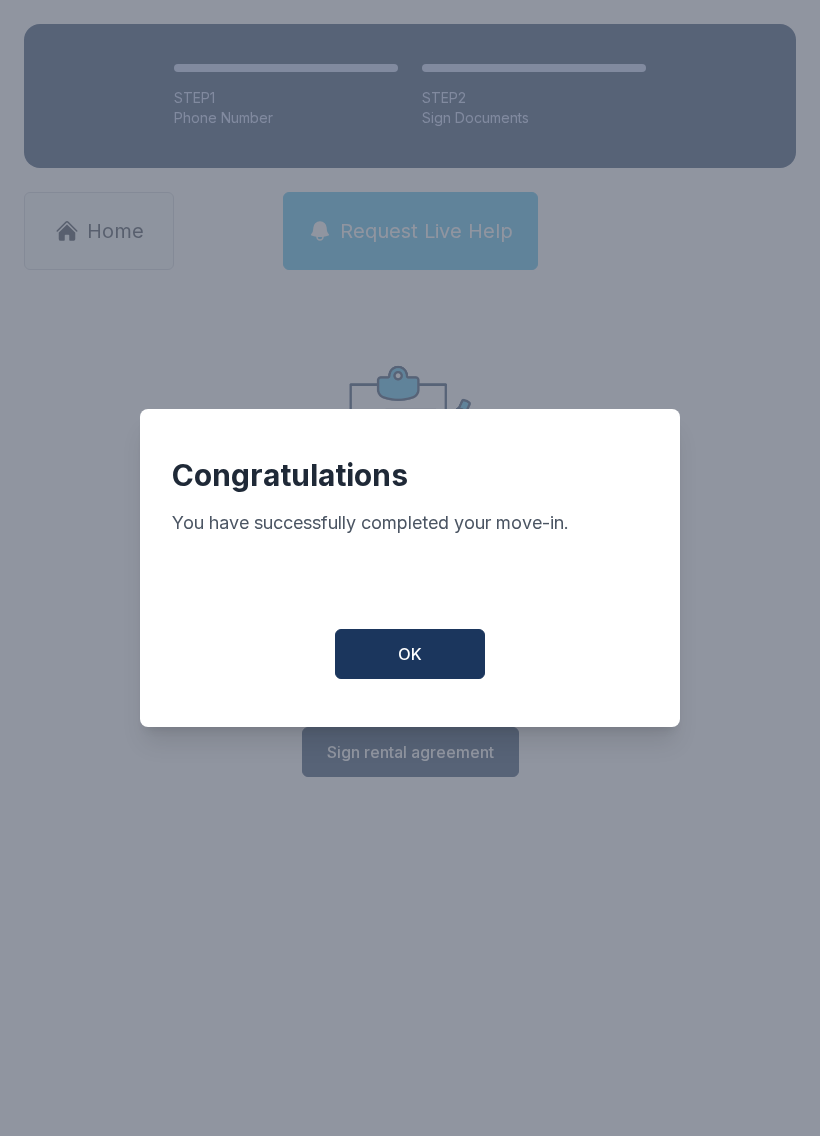 click on "OK" at bounding box center (410, 654) 